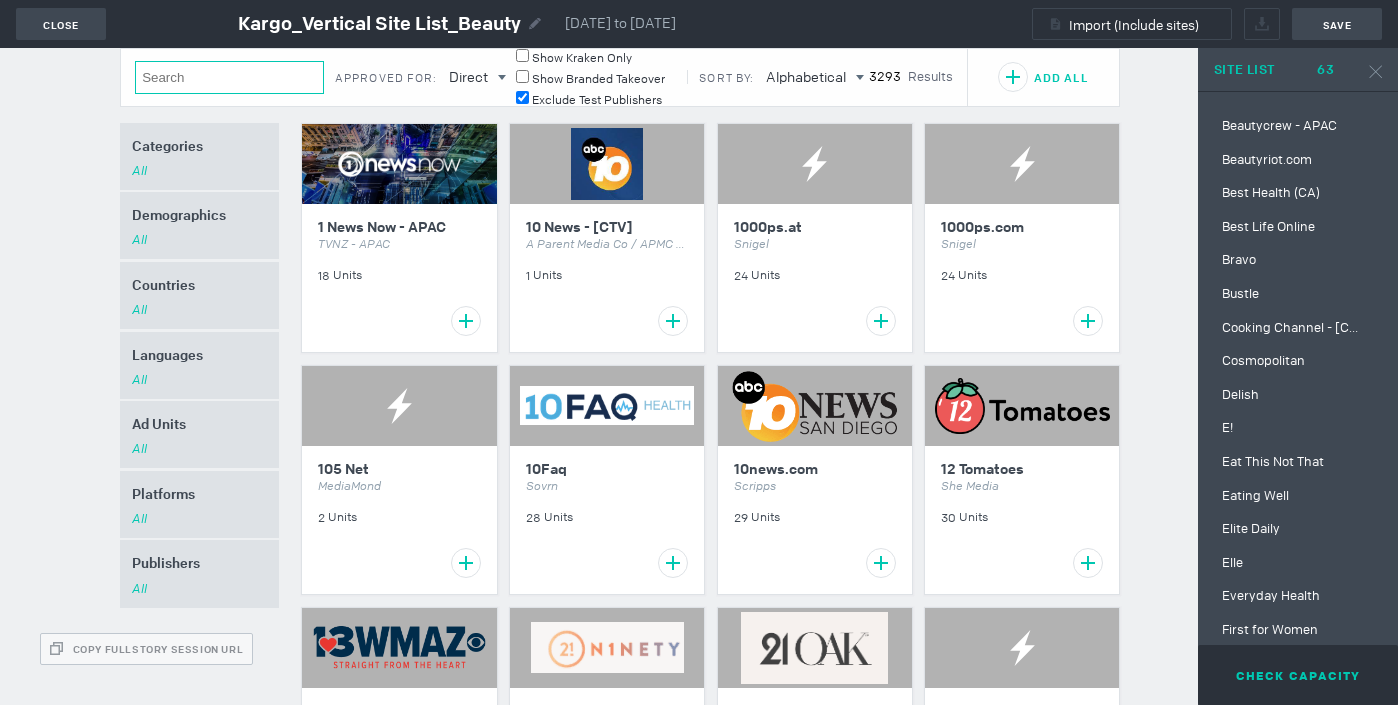 scroll, scrollTop: 0, scrollLeft: 0, axis: both 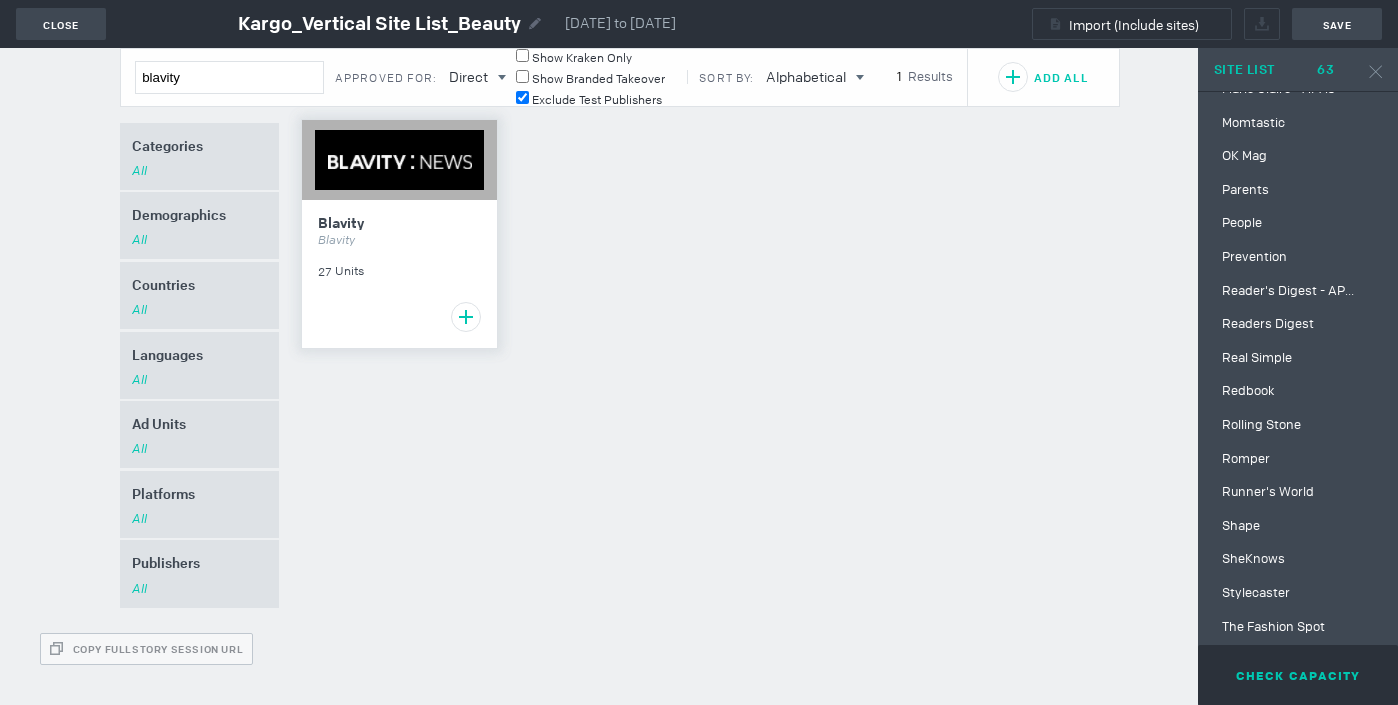 click on "This property may have capacity issues. Are you sure you want to add it? Yes   No Blavity   Blavity 27    Units" at bounding box center (399, 274) 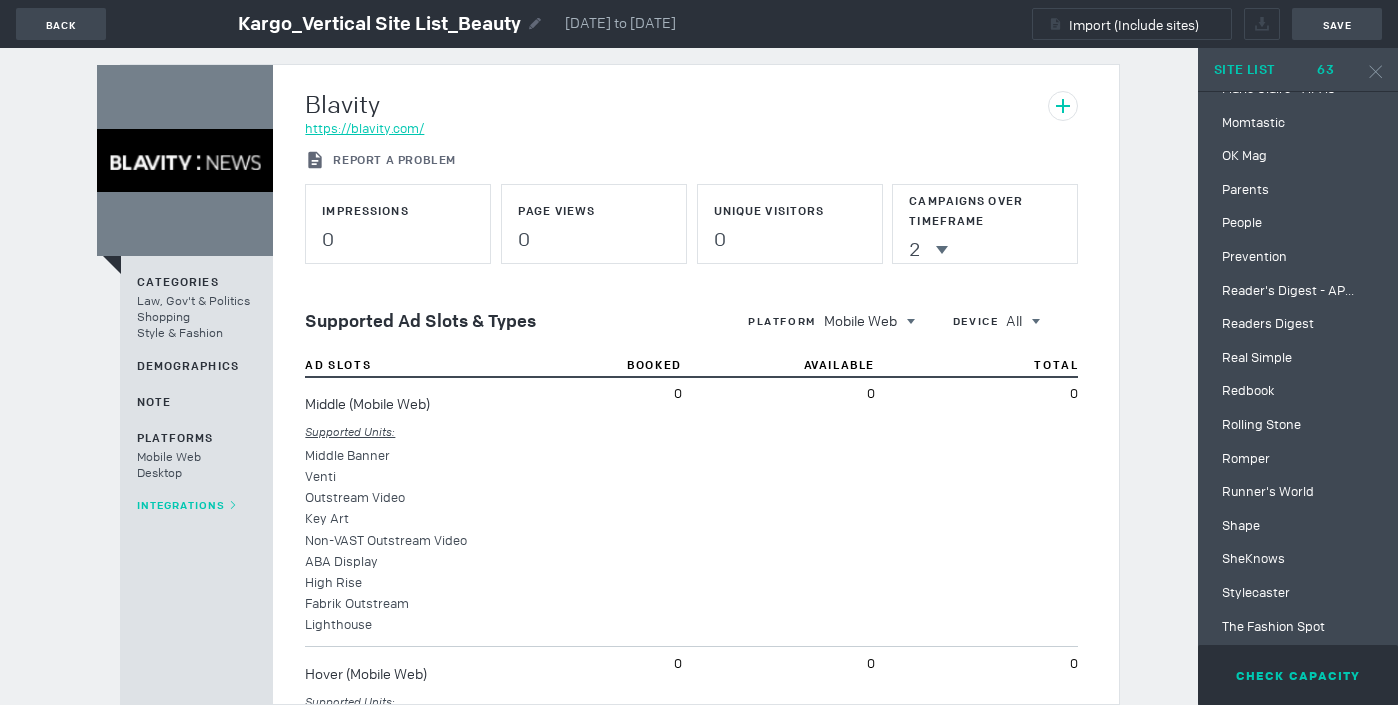click on "https://blavity.com/" at bounding box center [364, 128] 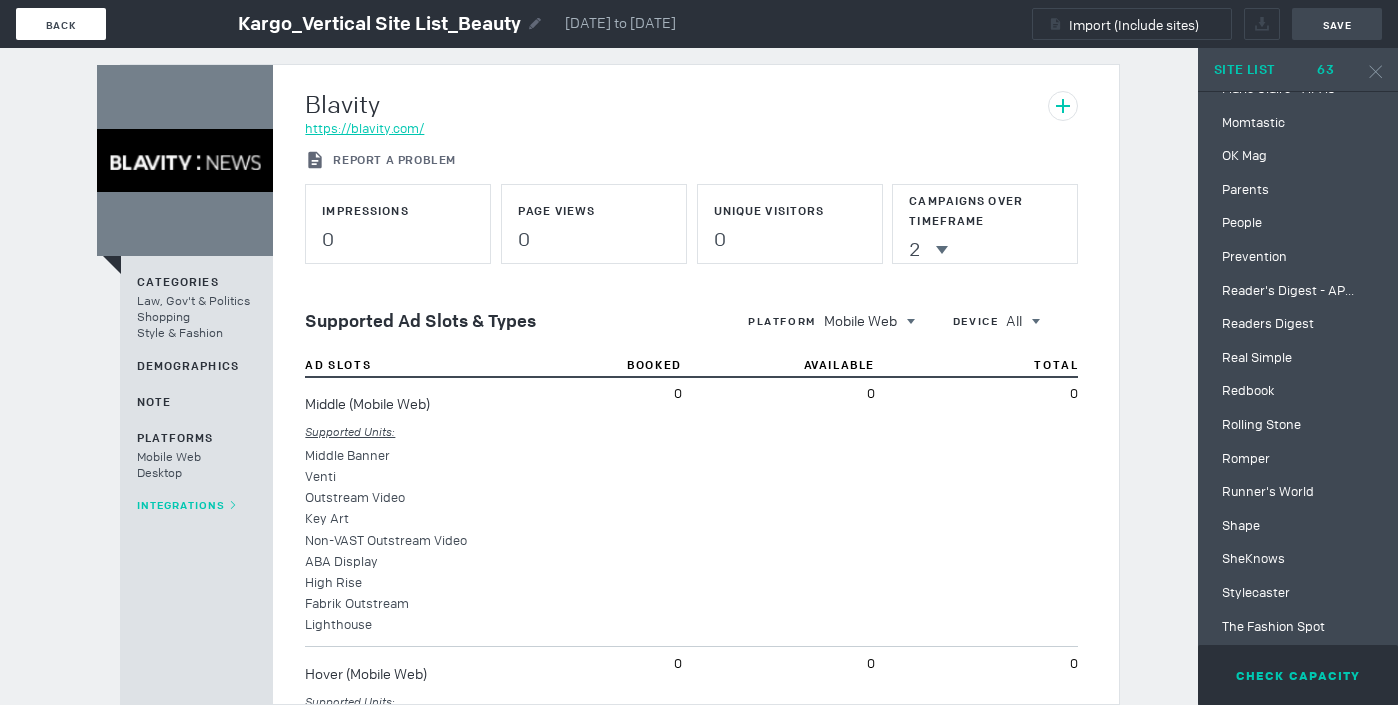 click on "Back" at bounding box center (61, 24) 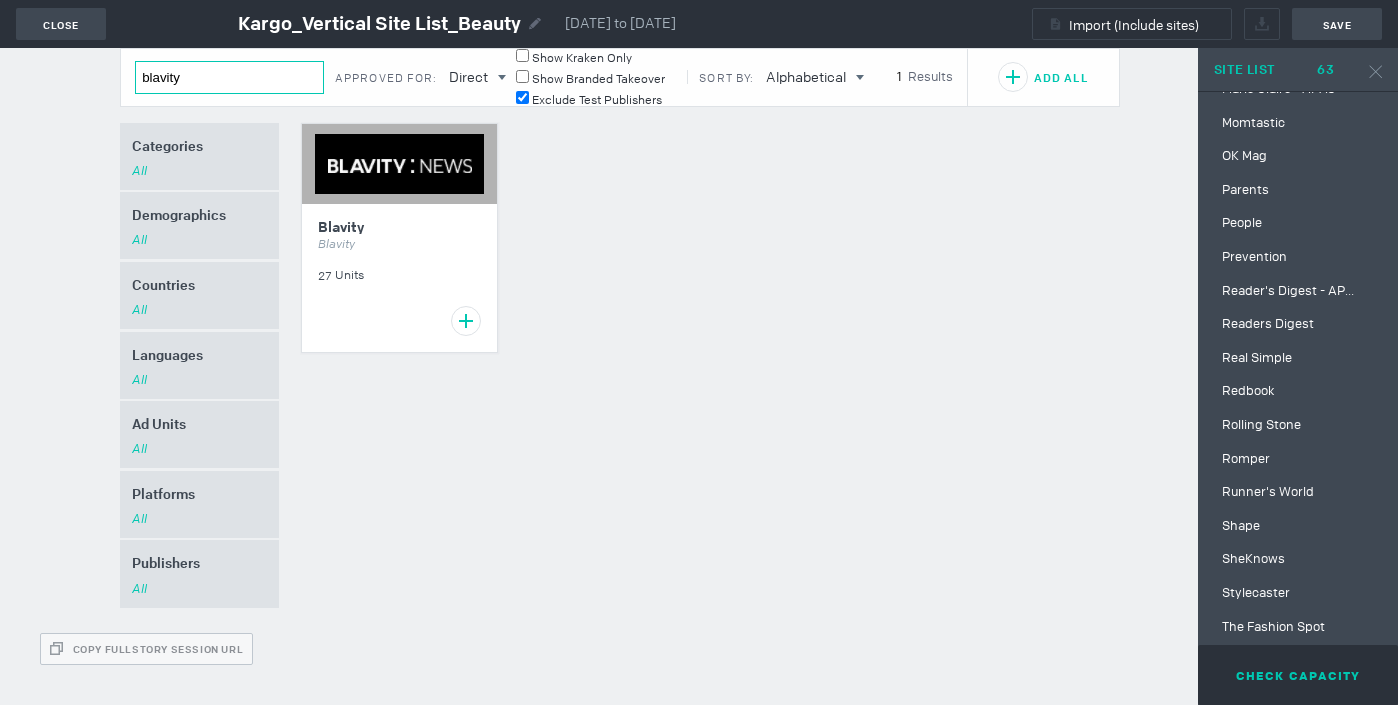 drag, startPoint x: 241, startPoint y: 88, endPoint x: 140, endPoint y: 82, distance: 101.17806 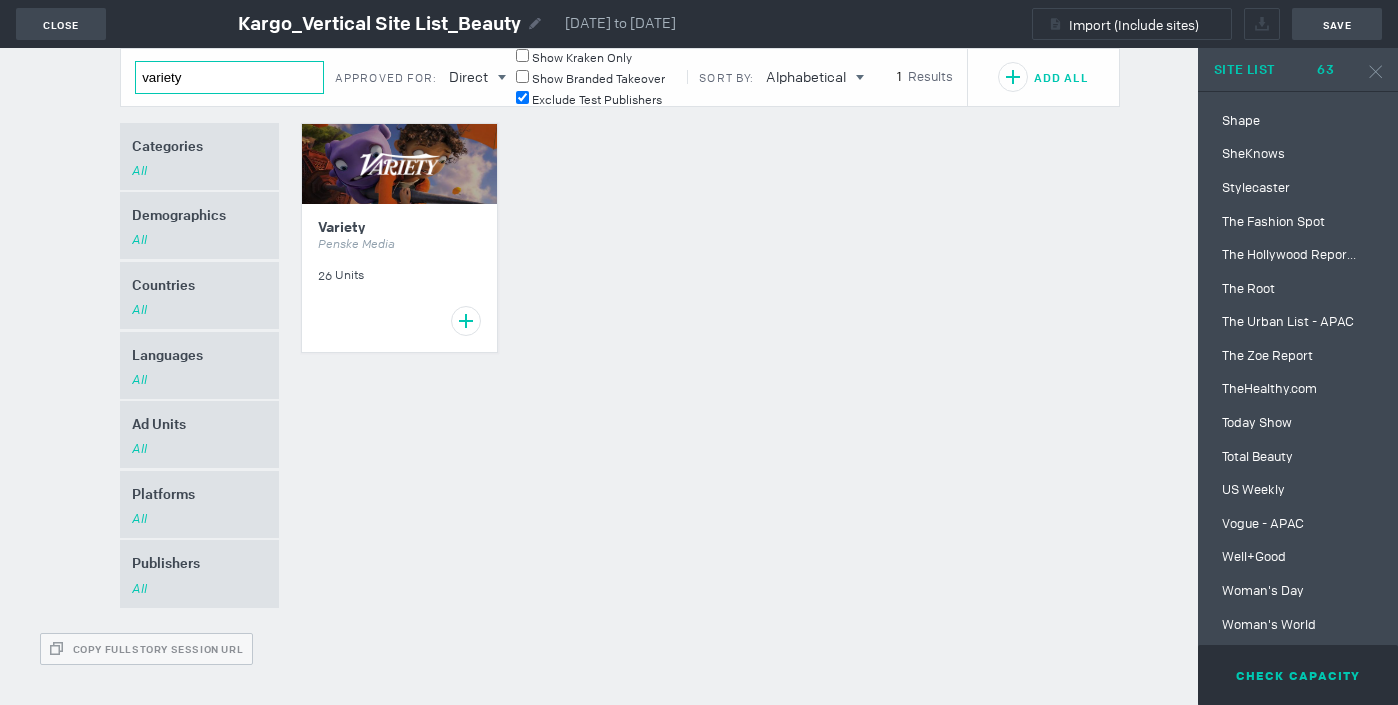 scroll, scrollTop: 1594, scrollLeft: 0, axis: vertical 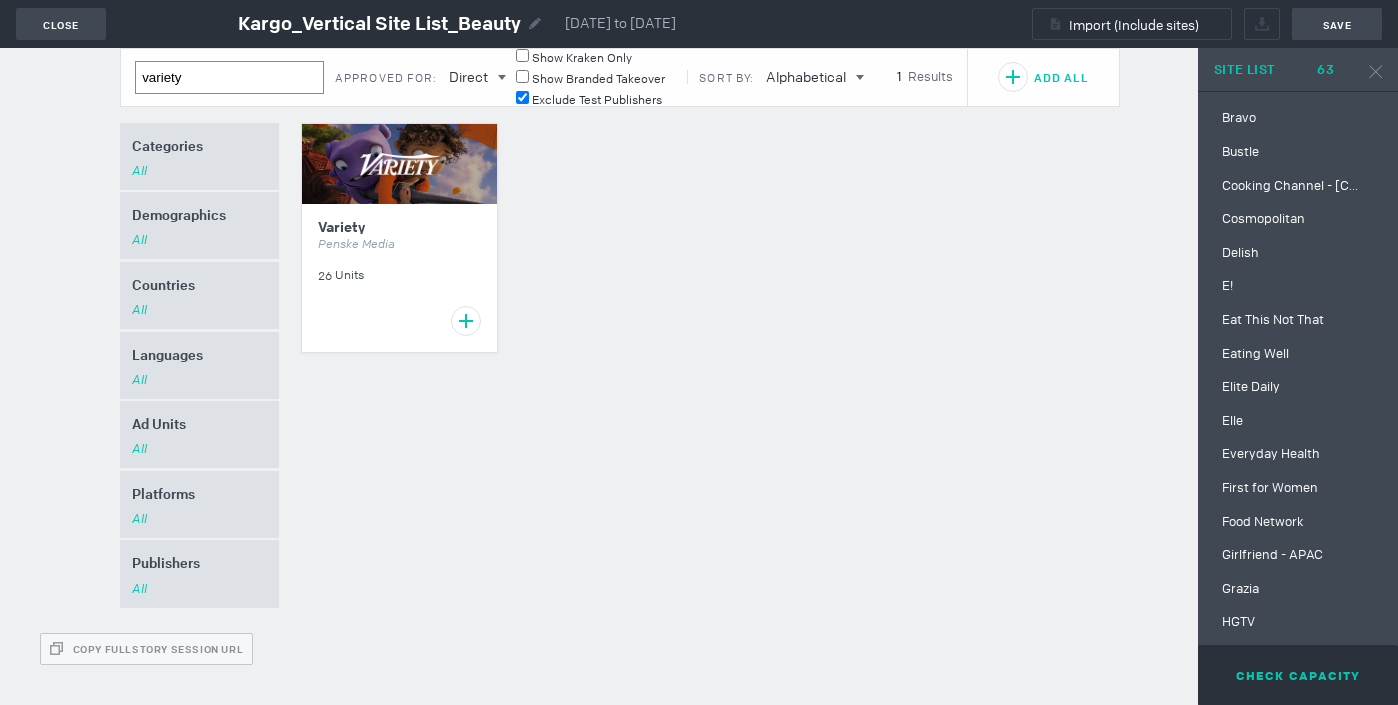 drag, startPoint x: 212, startPoint y: 78, endPoint x: 123, endPoint y: 78, distance: 89 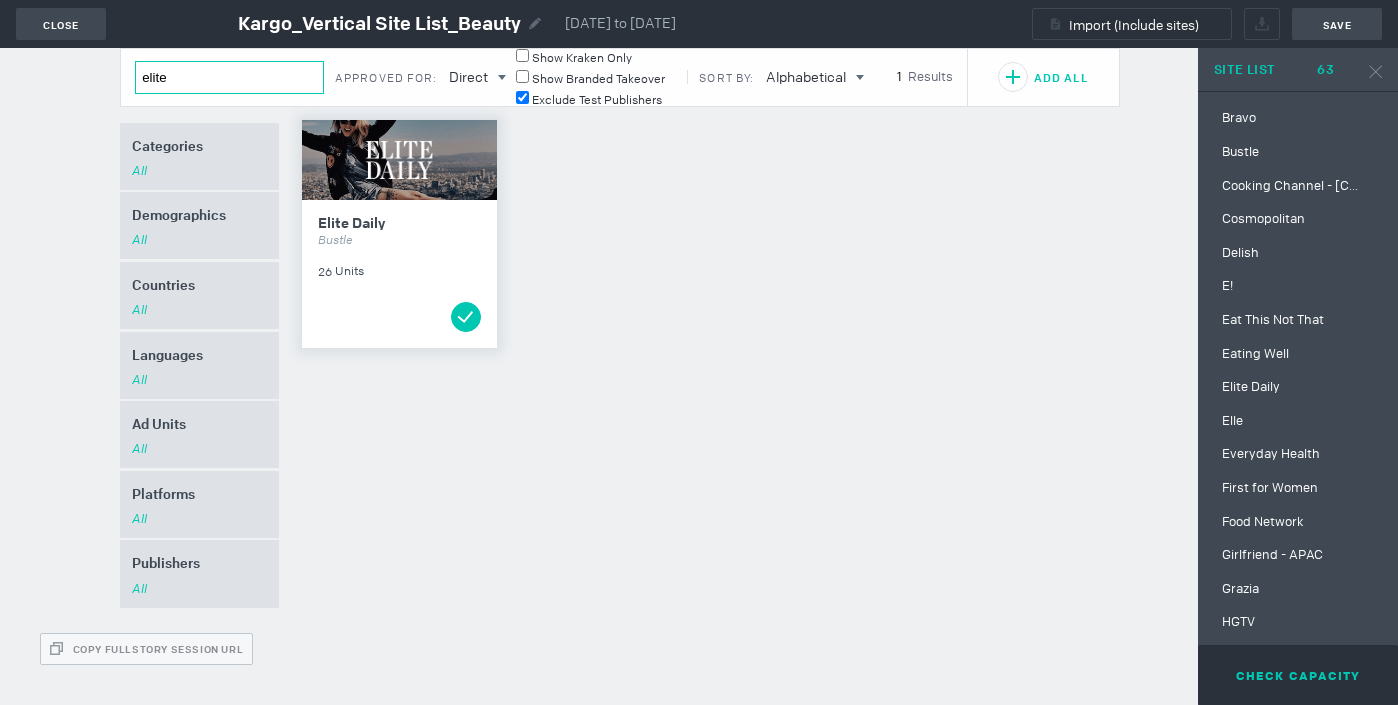 type on "elite" 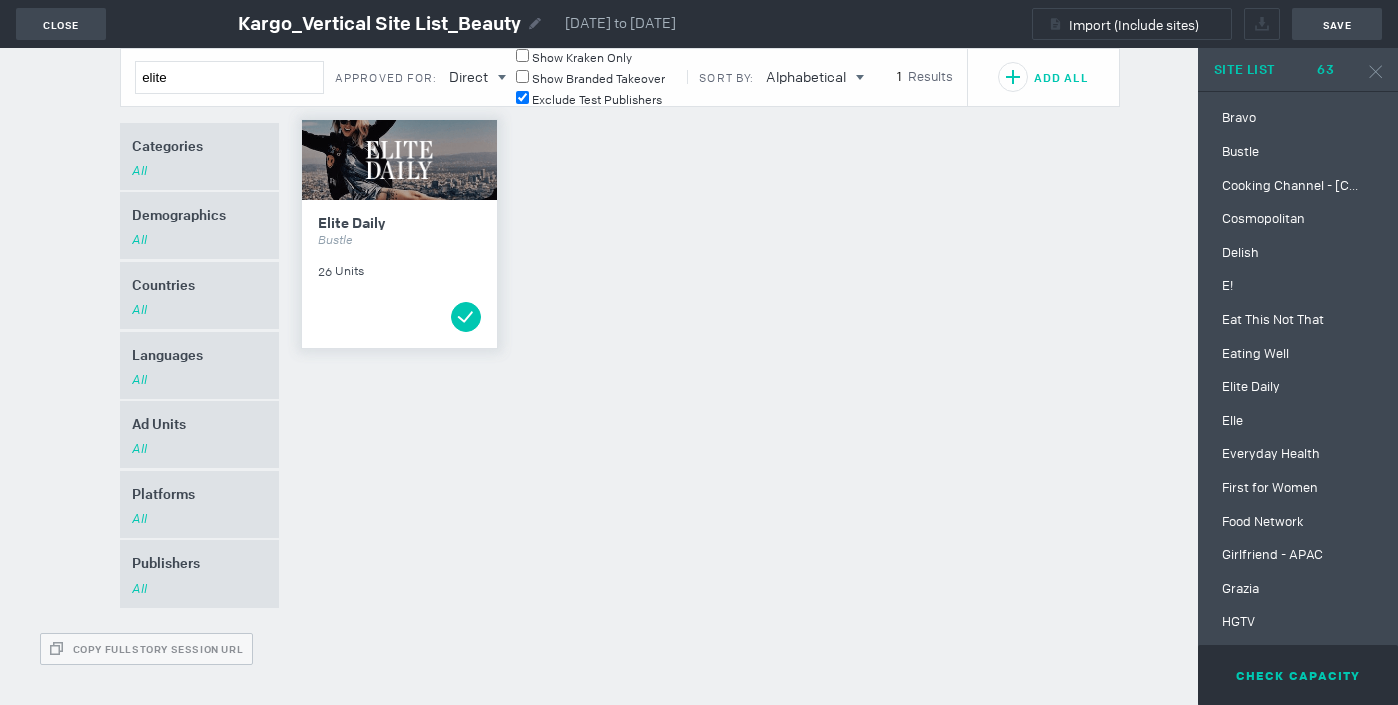 click on "Elite Daily" at bounding box center (399, 223) 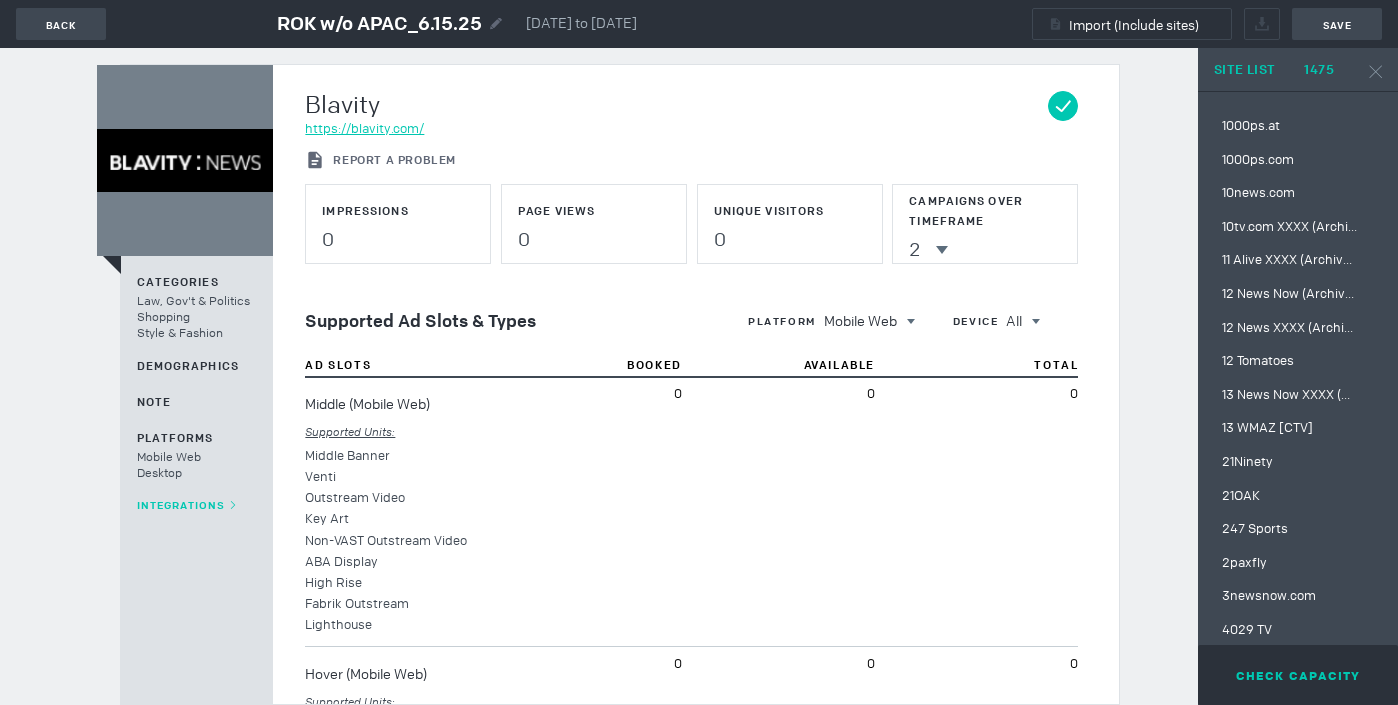 scroll, scrollTop: 0, scrollLeft: 0, axis: both 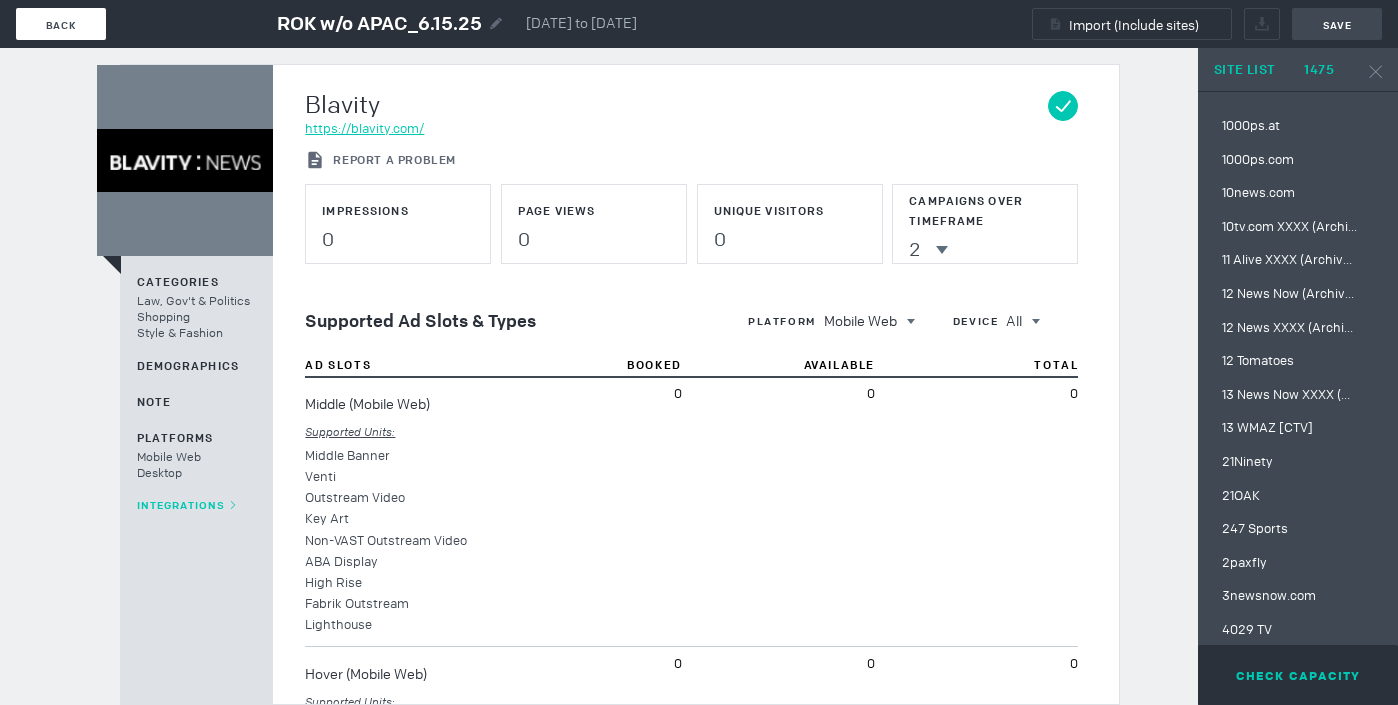 click on "Back" at bounding box center (61, 24) 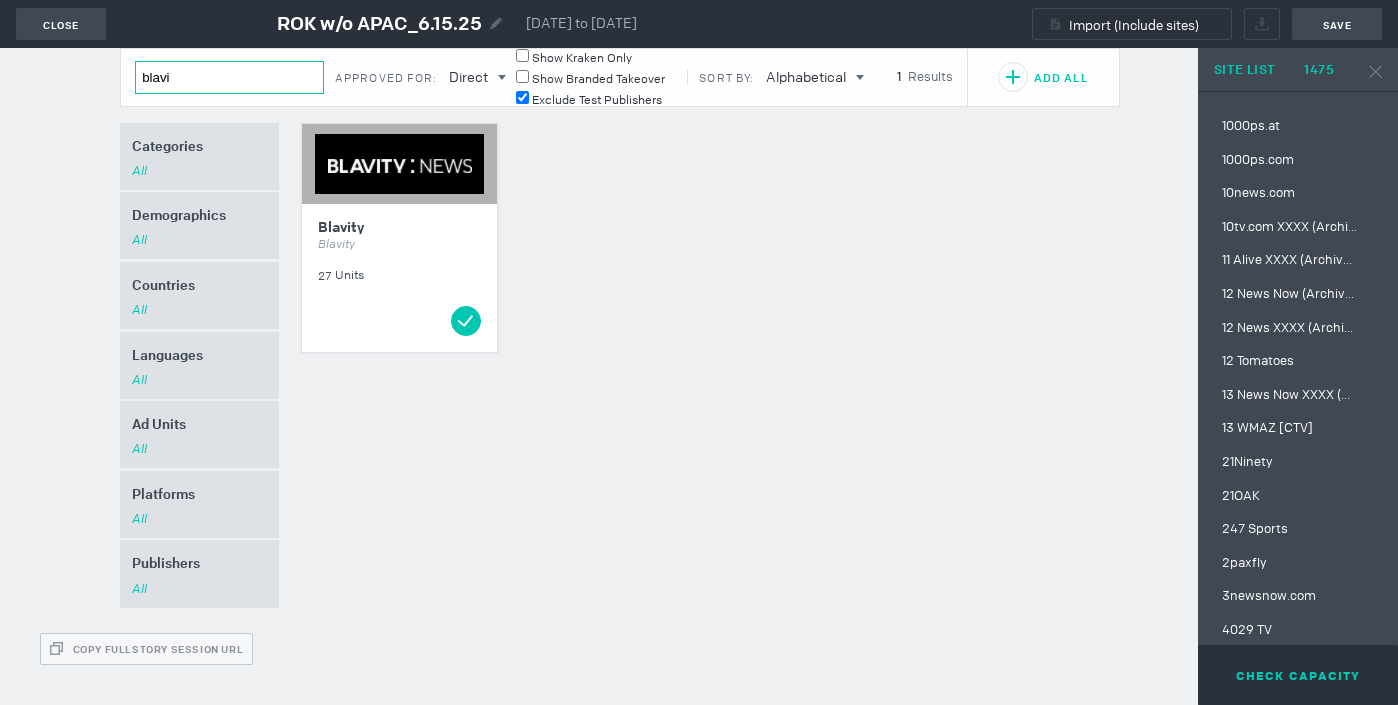 drag, startPoint x: 238, startPoint y: 77, endPoint x: 114, endPoint y: 74, distance: 124.036285 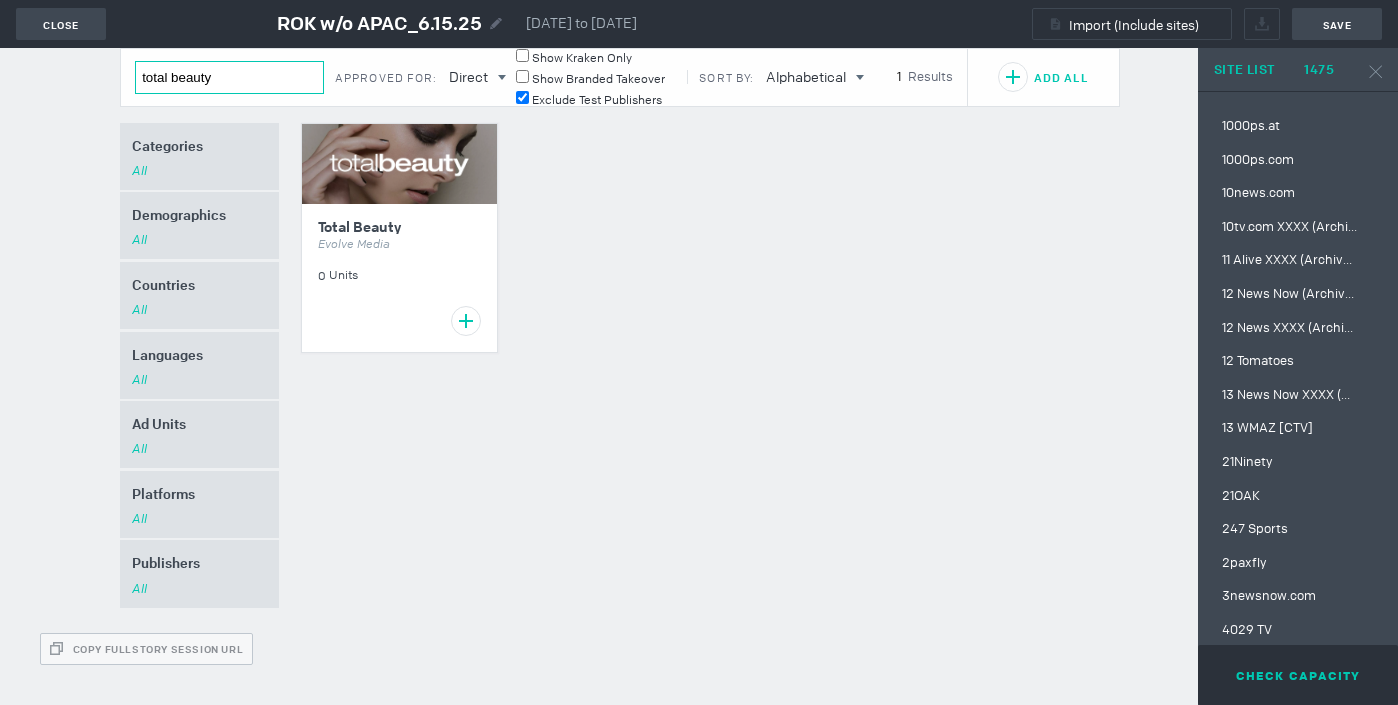 drag, startPoint x: 230, startPoint y: 76, endPoint x: 117, endPoint y: 75, distance: 113.004425 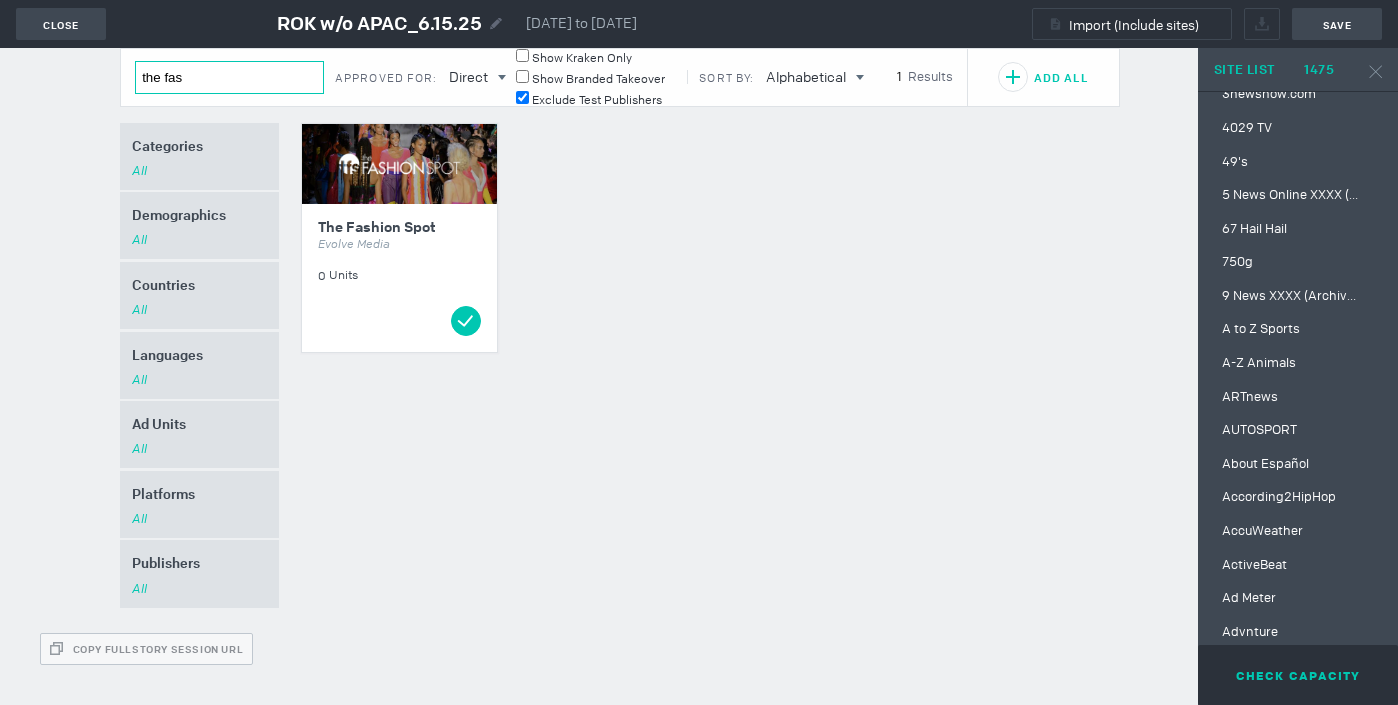 scroll, scrollTop: 911, scrollLeft: 0, axis: vertical 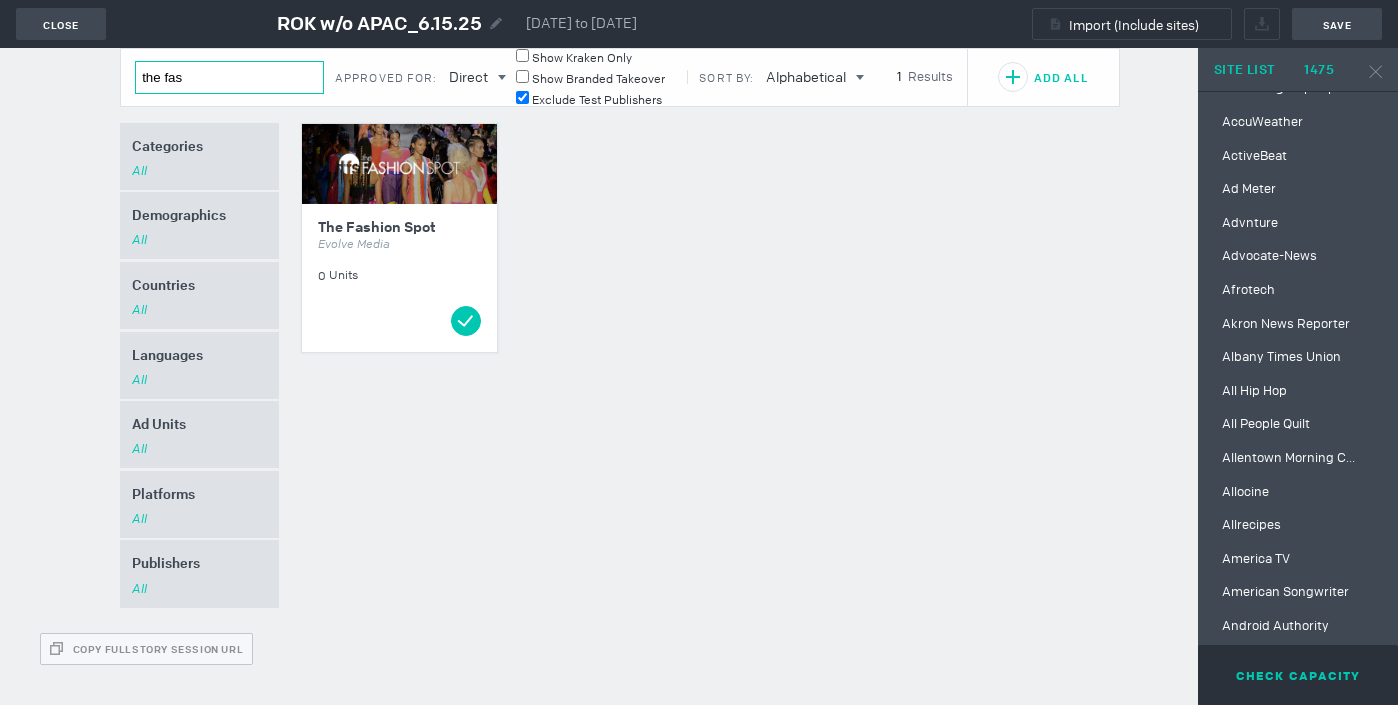 drag, startPoint x: 205, startPoint y: 85, endPoint x: 125, endPoint y: 80, distance: 80.1561 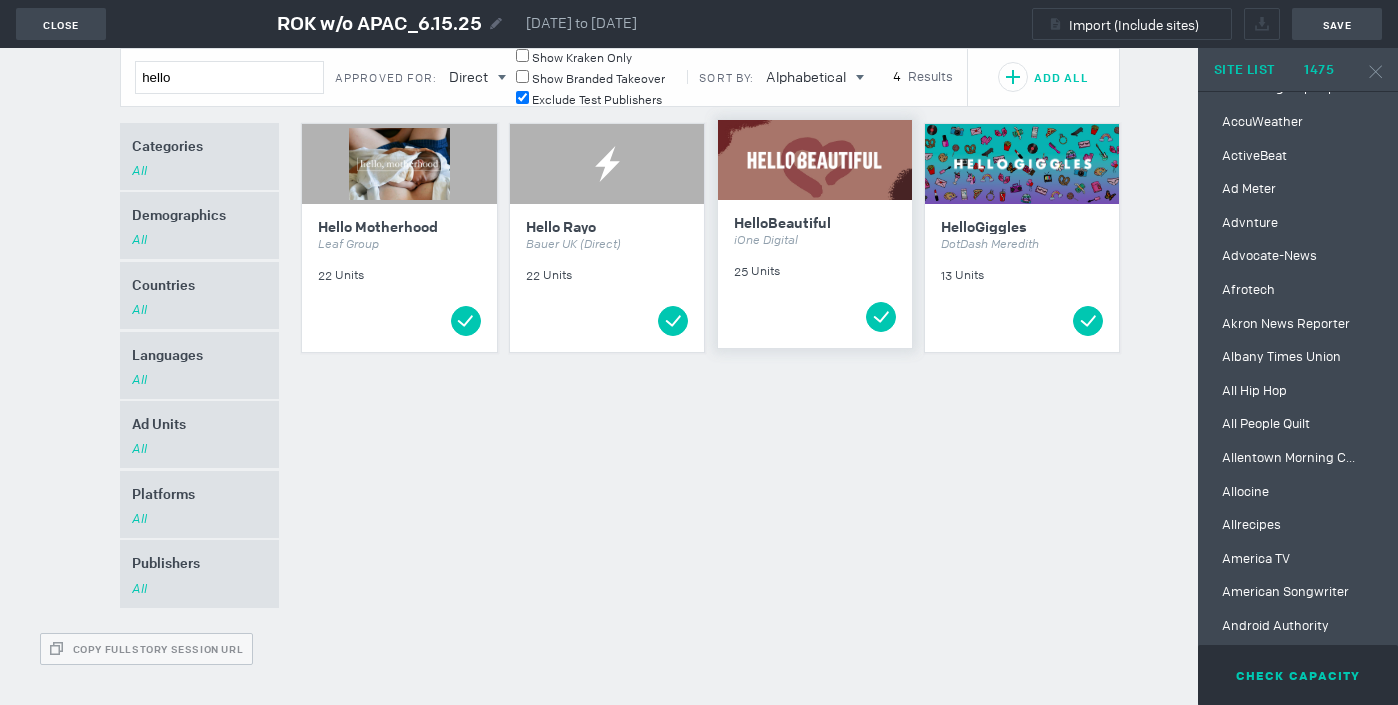 click on "This property may have capacity issues. Are you sure you want to add it? Yes   No HelloBeautiful   iOne Digital [NUMBER]    Units" at bounding box center [815, 274] 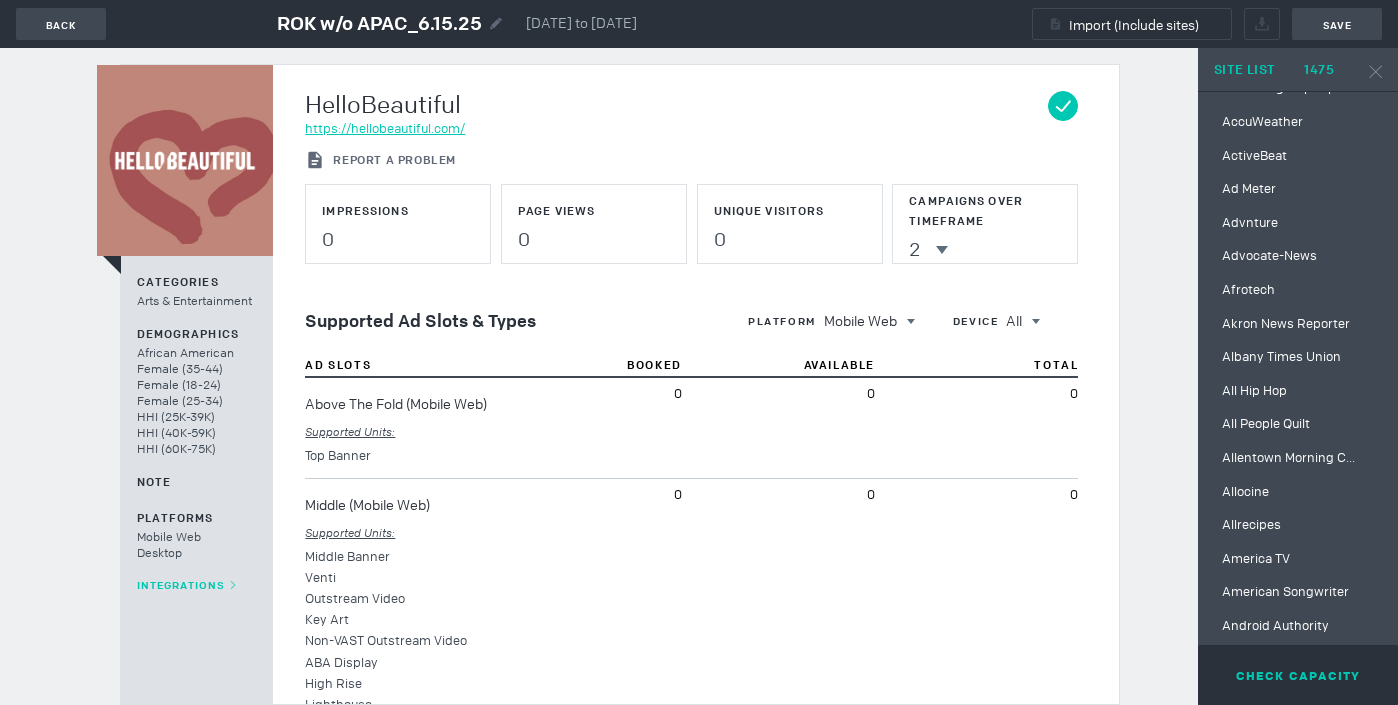 click on "https://hellobeautiful.com/" at bounding box center [385, 128] 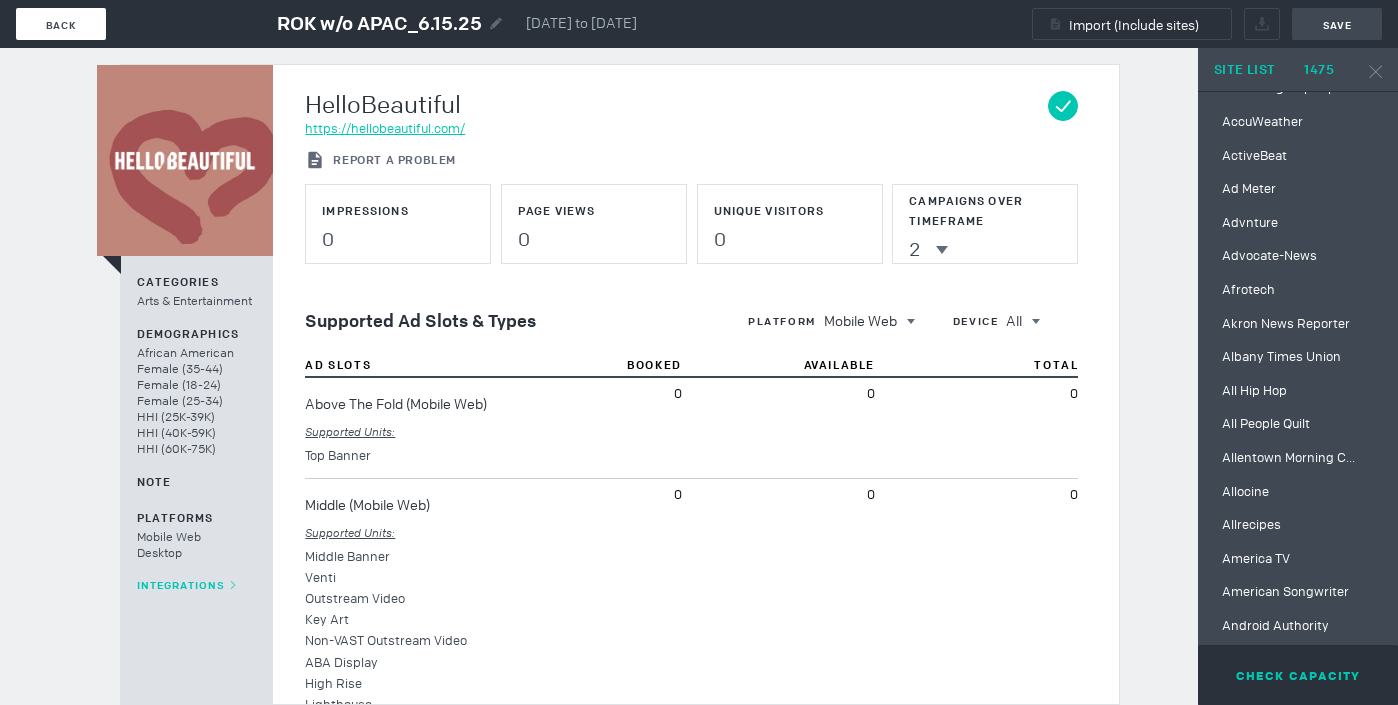 click on "Back" at bounding box center (61, 24) 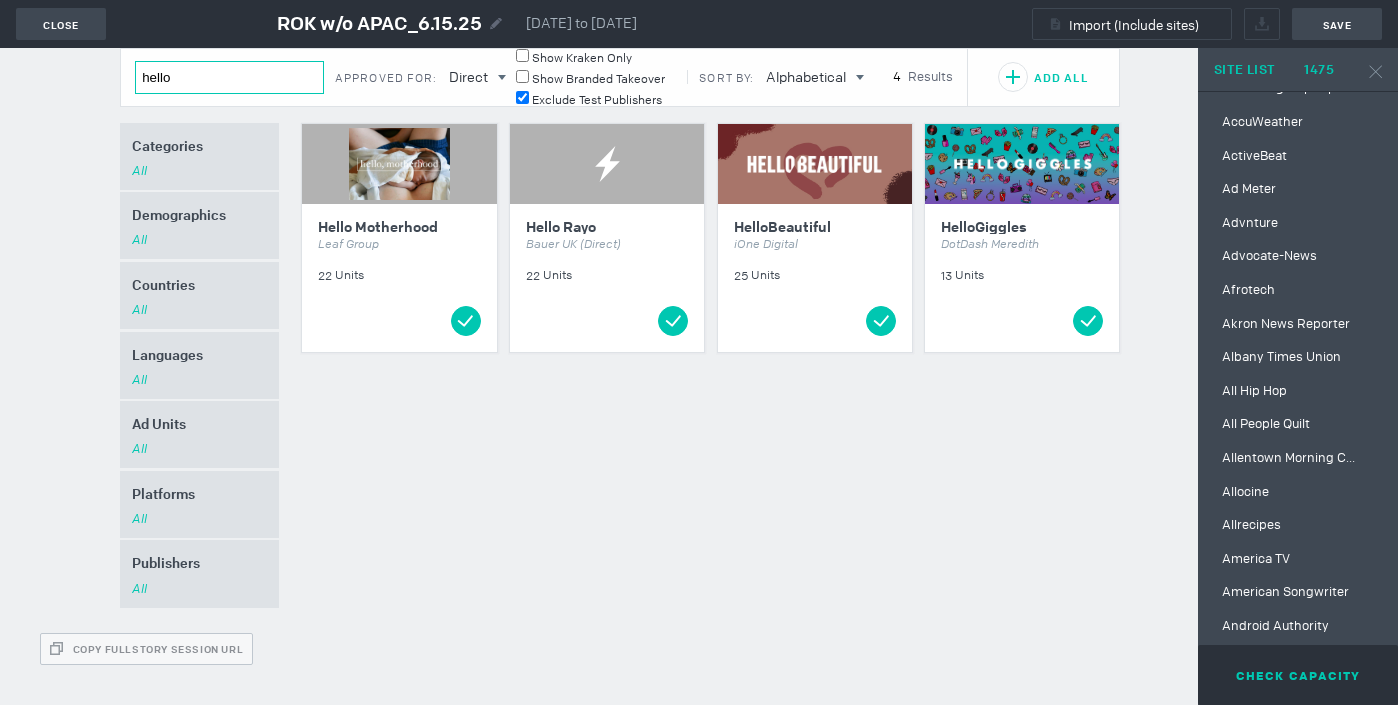 drag, startPoint x: 217, startPoint y: 74, endPoint x: 134, endPoint y: 69, distance: 83.15047 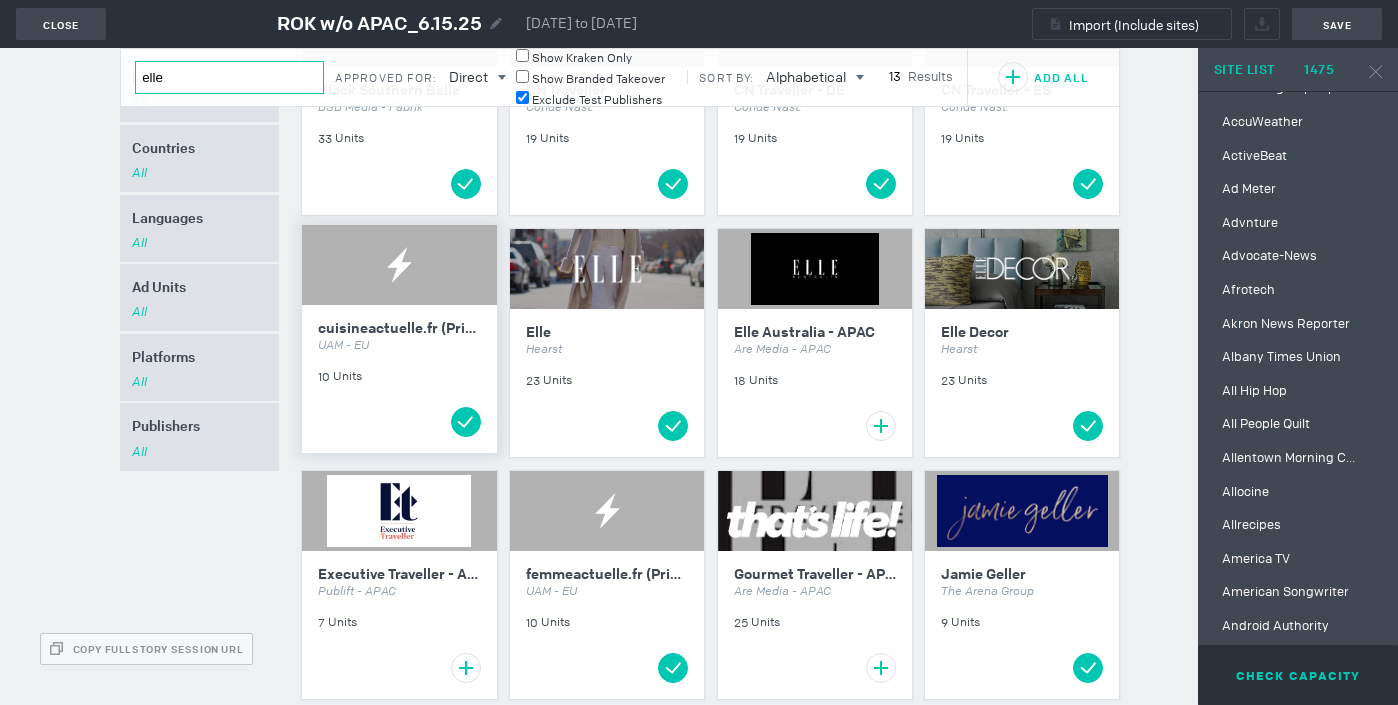 scroll, scrollTop: 145, scrollLeft: 0, axis: vertical 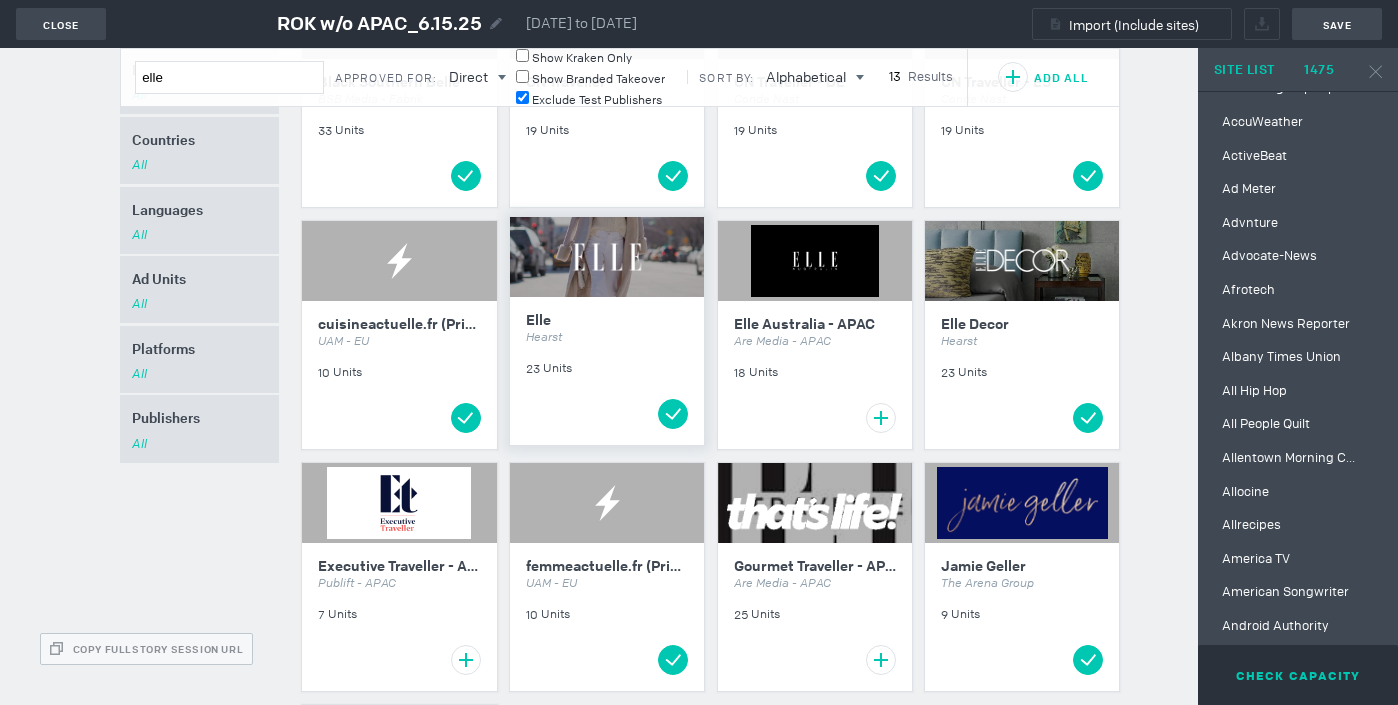 click at bounding box center (606, 257) 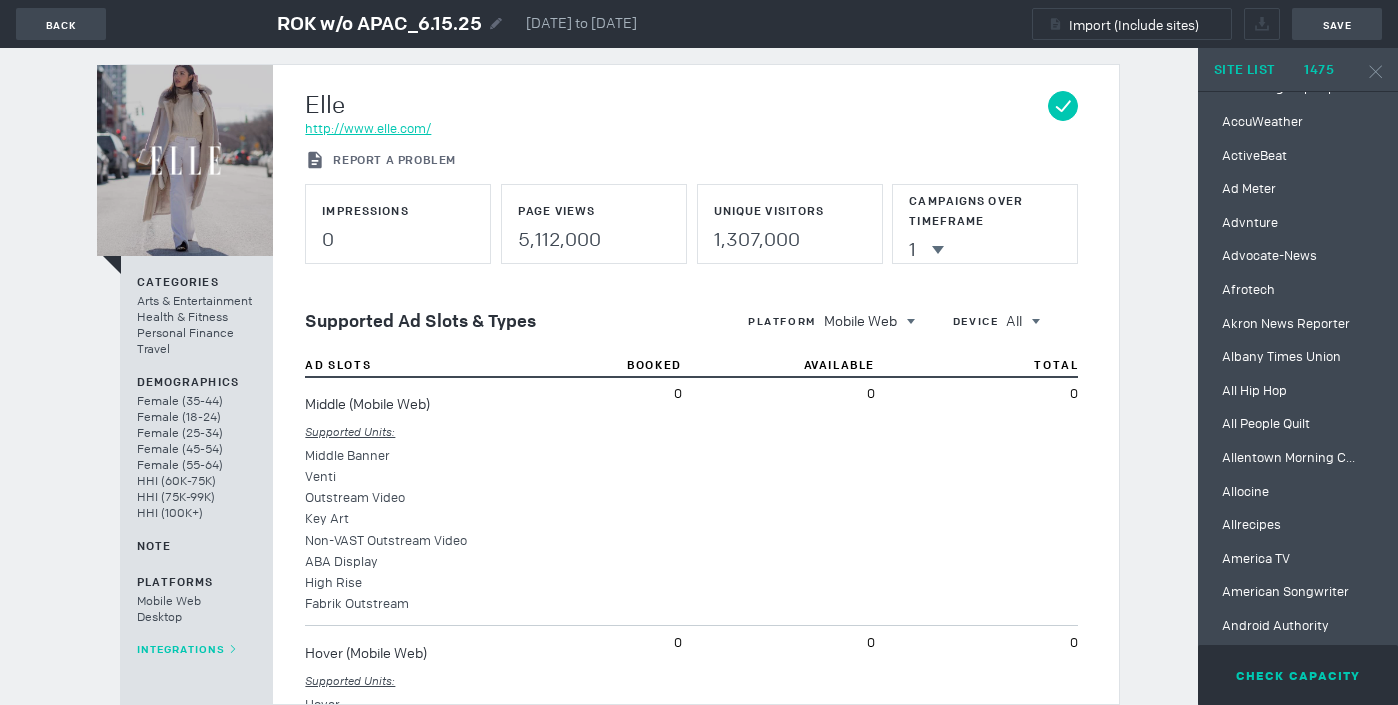click on "http://www.elle.com/" at bounding box center [368, 128] 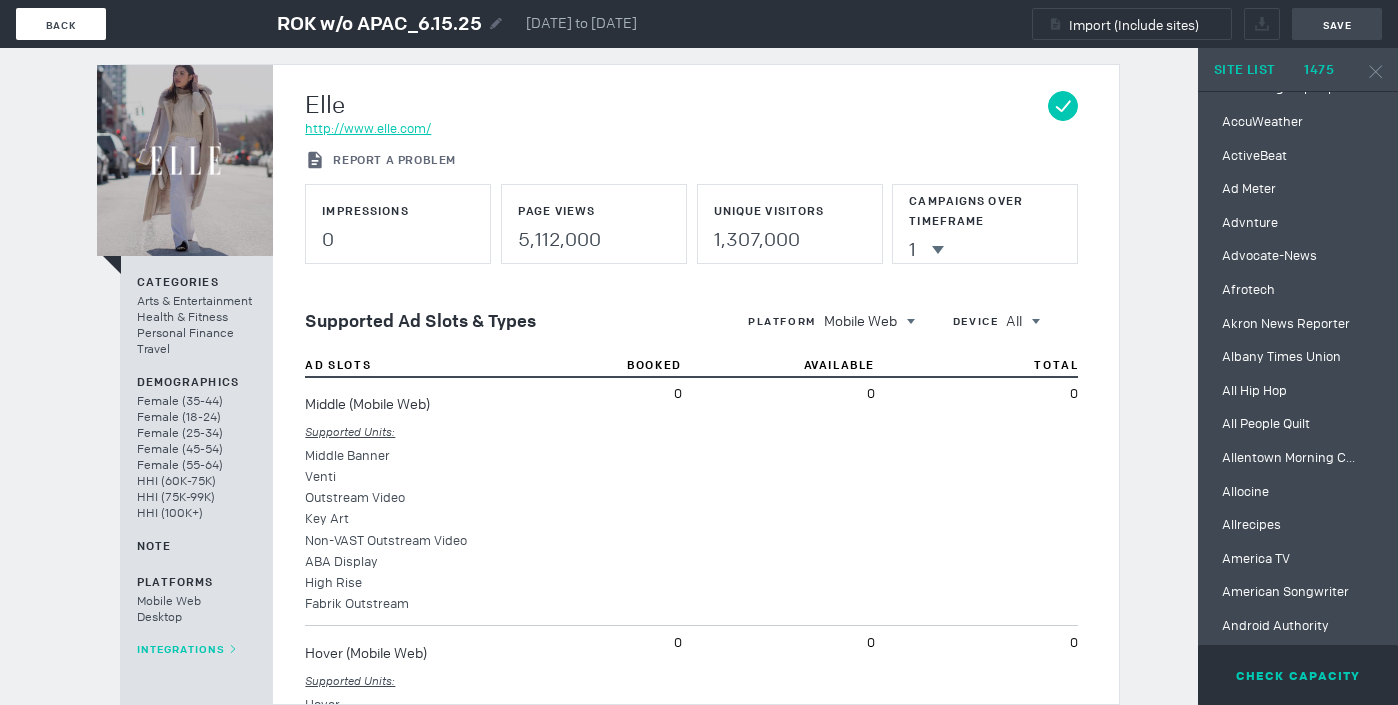 click on "Back" at bounding box center (61, 24) 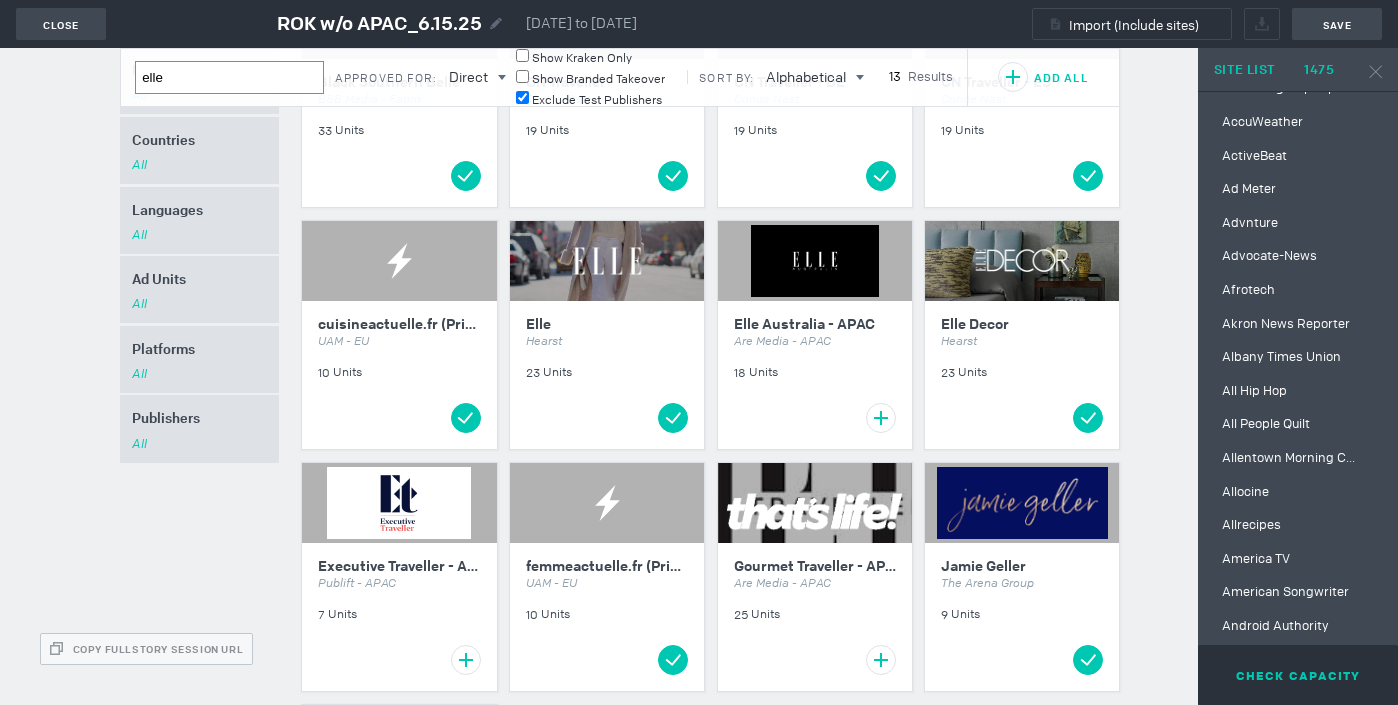 drag, startPoint x: 199, startPoint y: 82, endPoint x: 123, endPoint y: 82, distance: 76 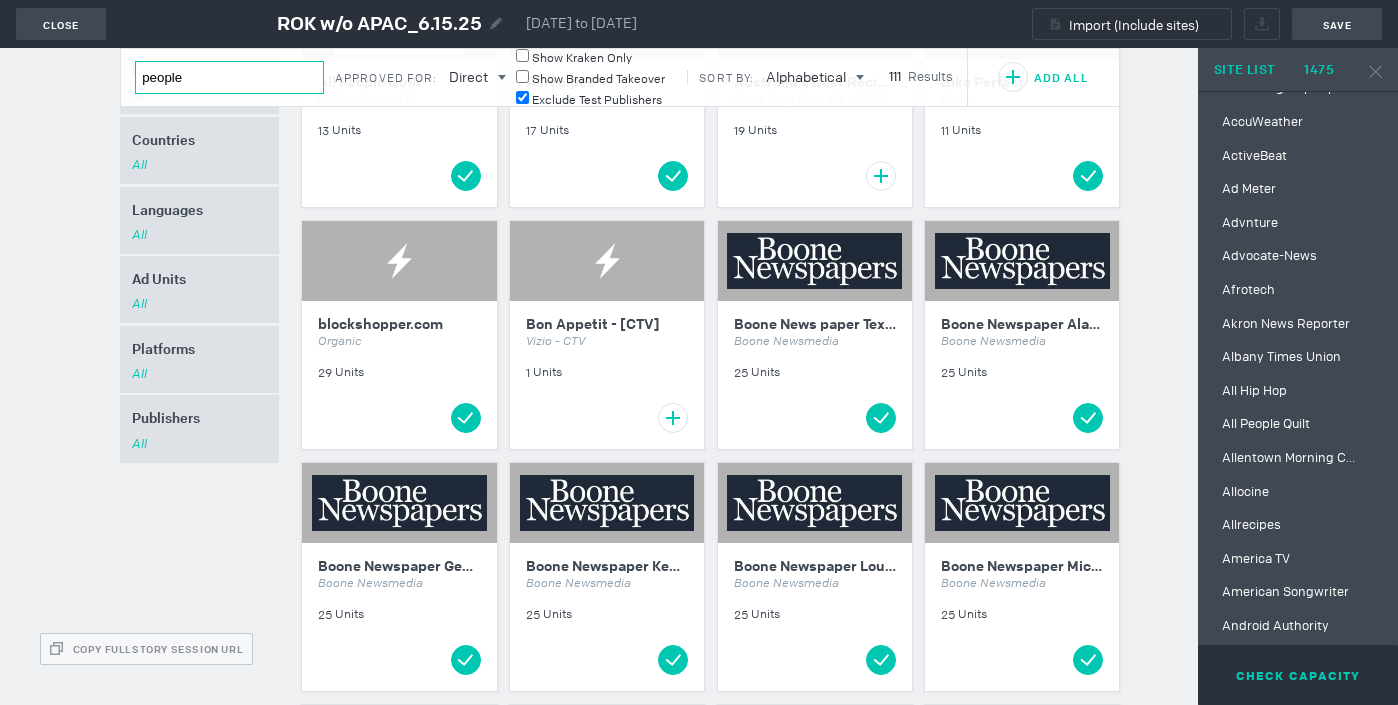 scroll, scrollTop: 122, scrollLeft: 0, axis: vertical 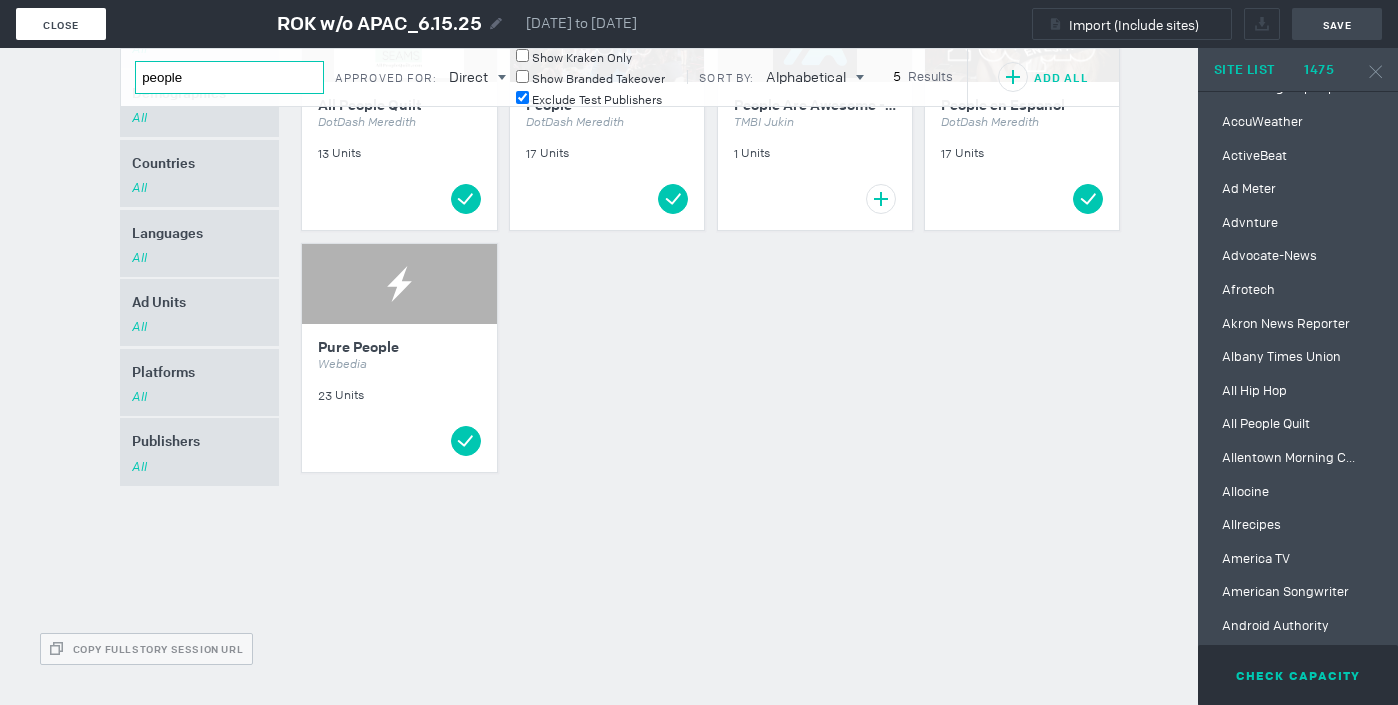 type on "people" 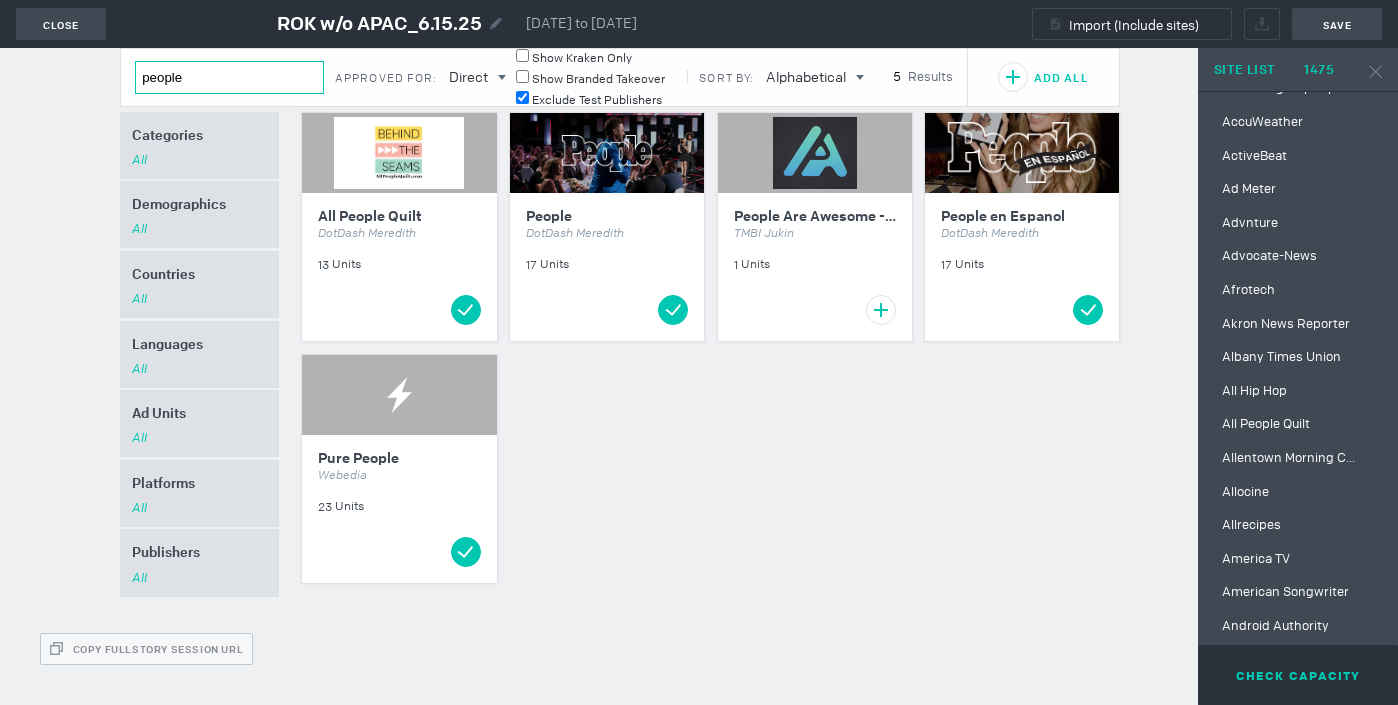 scroll, scrollTop: 12, scrollLeft: 0, axis: vertical 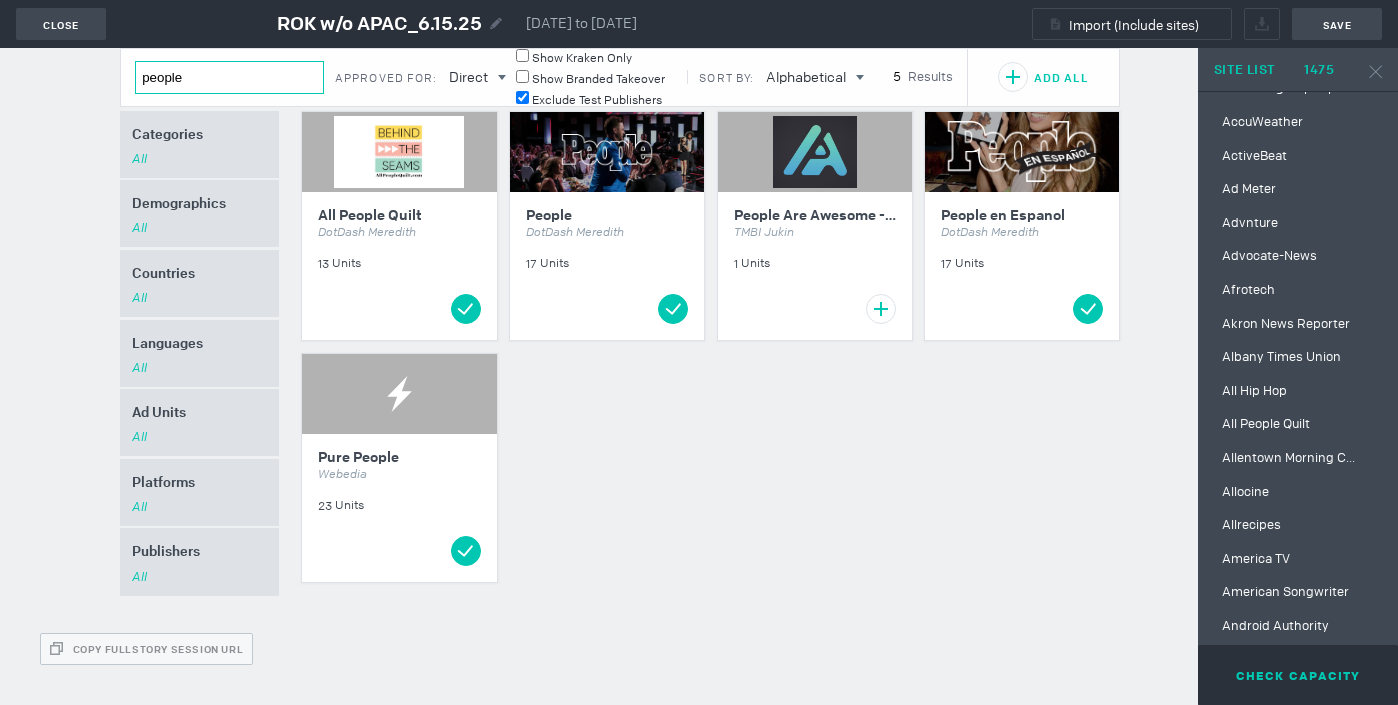 drag, startPoint x: 203, startPoint y: 72, endPoint x: 90, endPoint y: 72, distance: 113 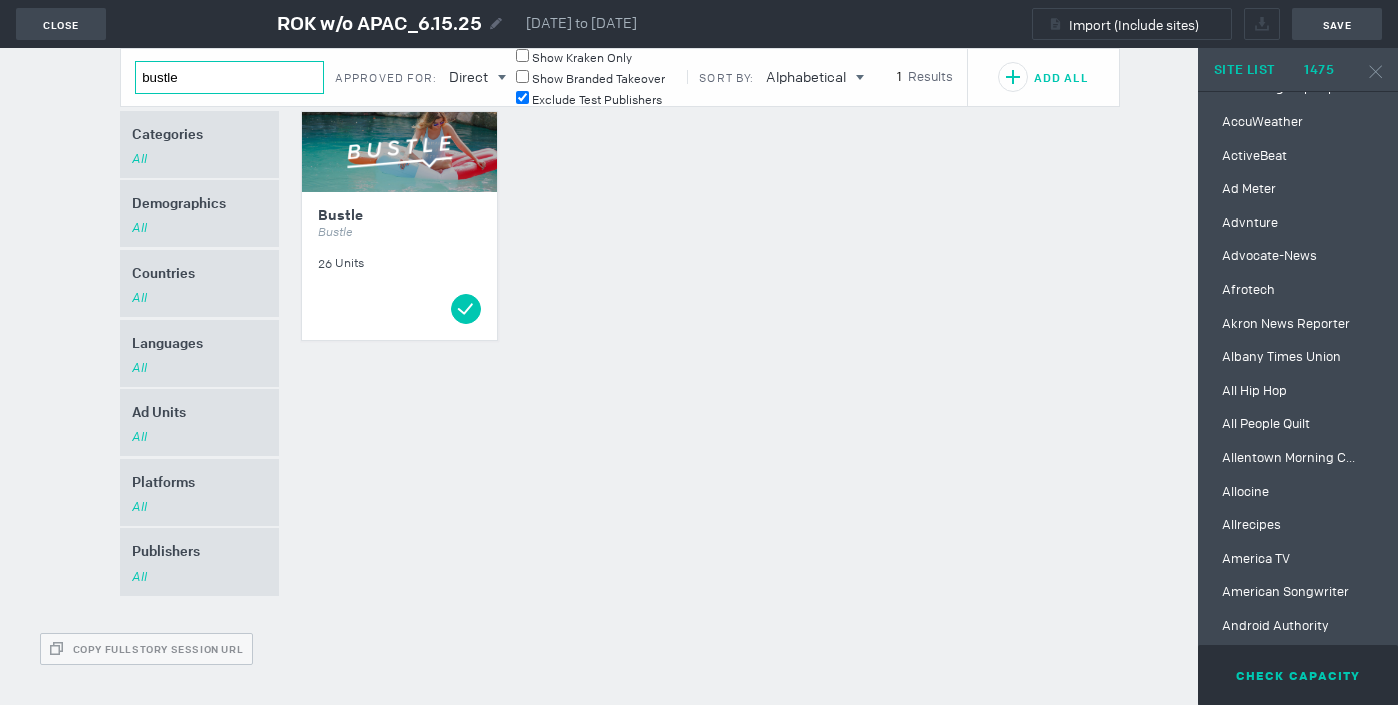 drag, startPoint x: 212, startPoint y: 75, endPoint x: 109, endPoint y: 75, distance: 103 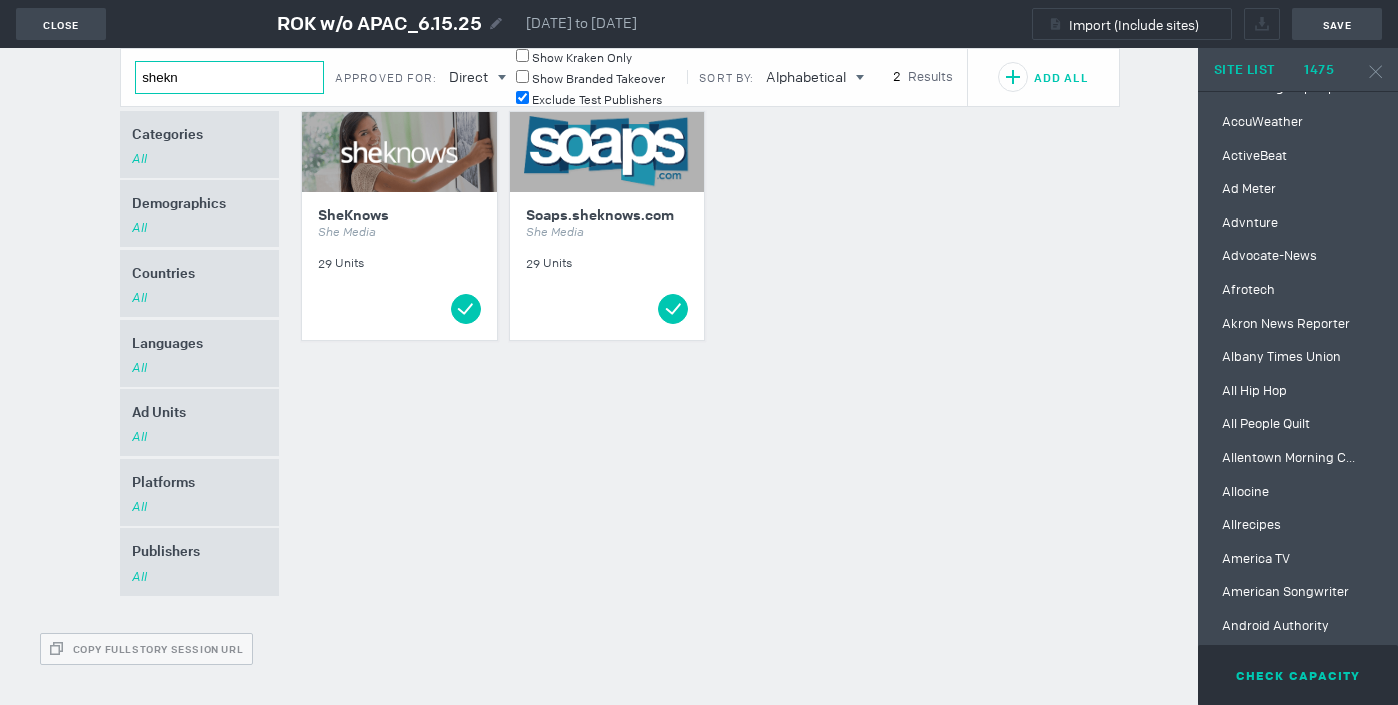 drag, startPoint x: 204, startPoint y: 77, endPoint x: 123, endPoint y: 76, distance: 81.00617 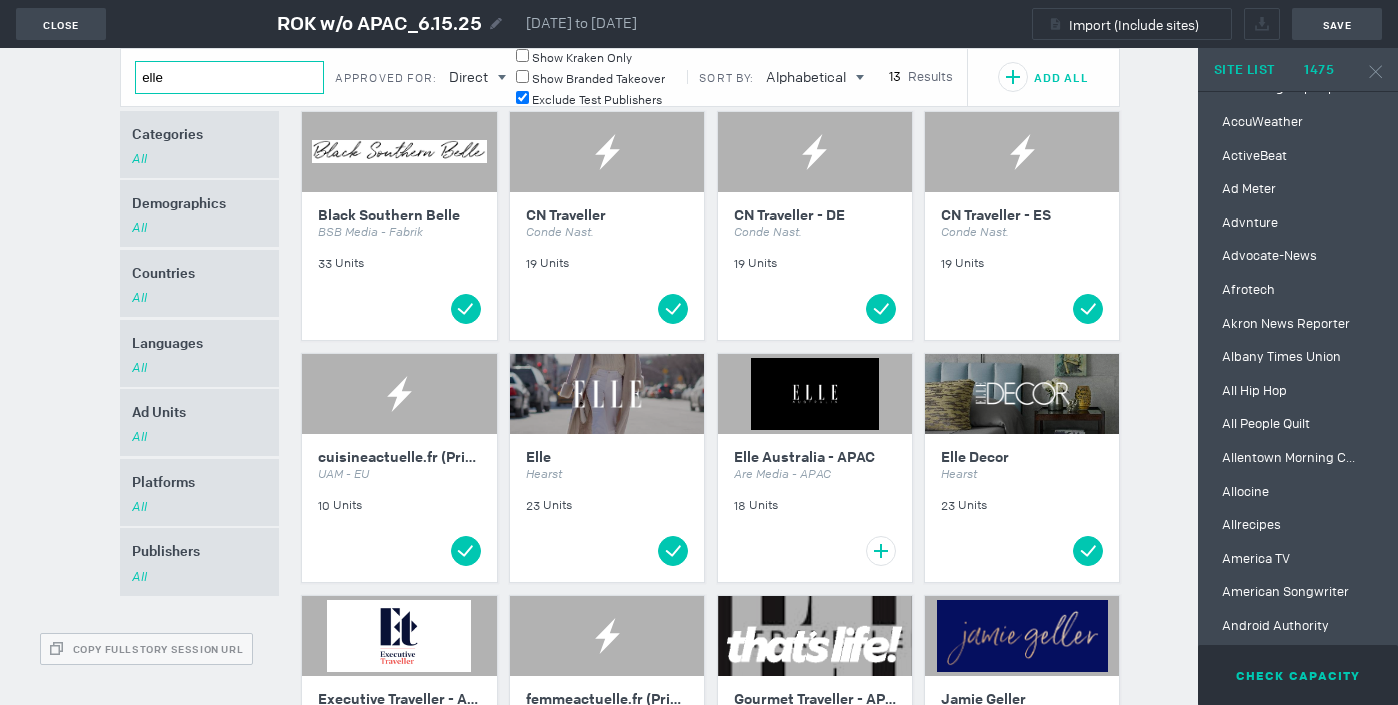 drag, startPoint x: 170, startPoint y: 73, endPoint x: 92, endPoint y: 73, distance: 78 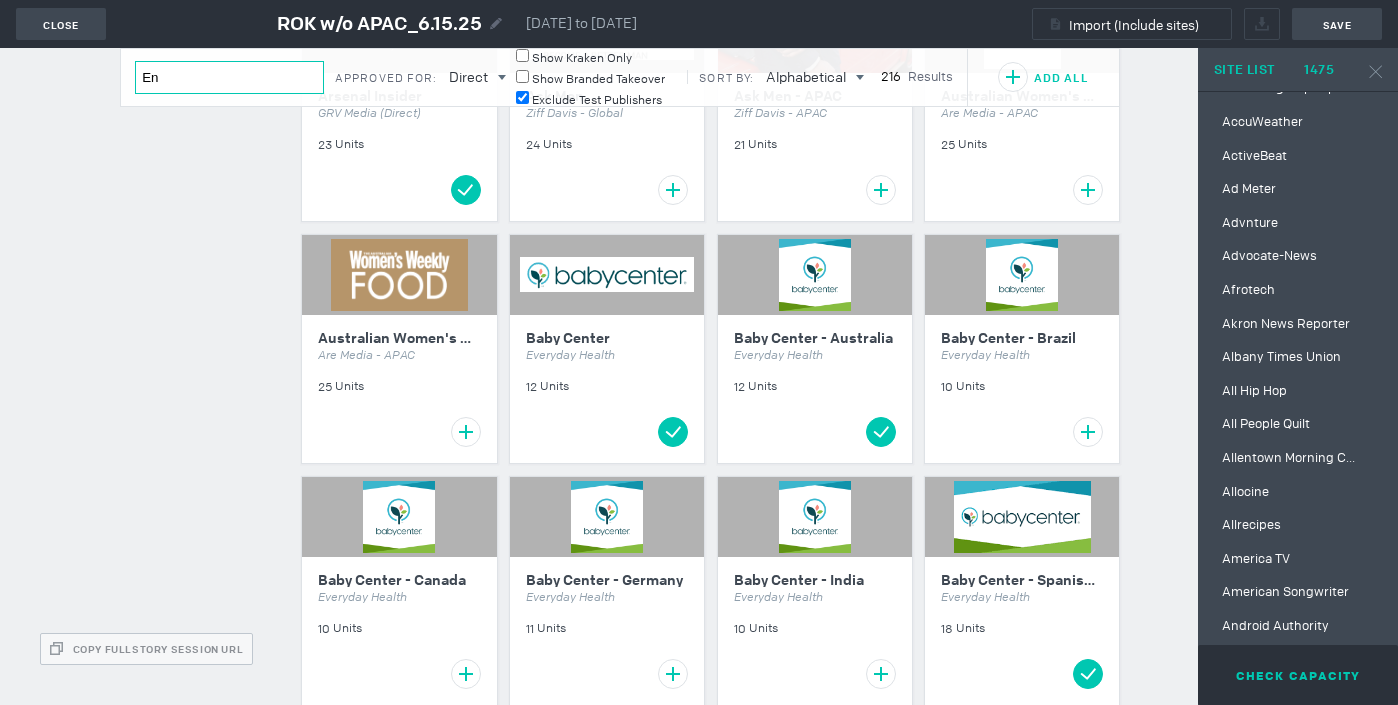 scroll, scrollTop: 0, scrollLeft: 0, axis: both 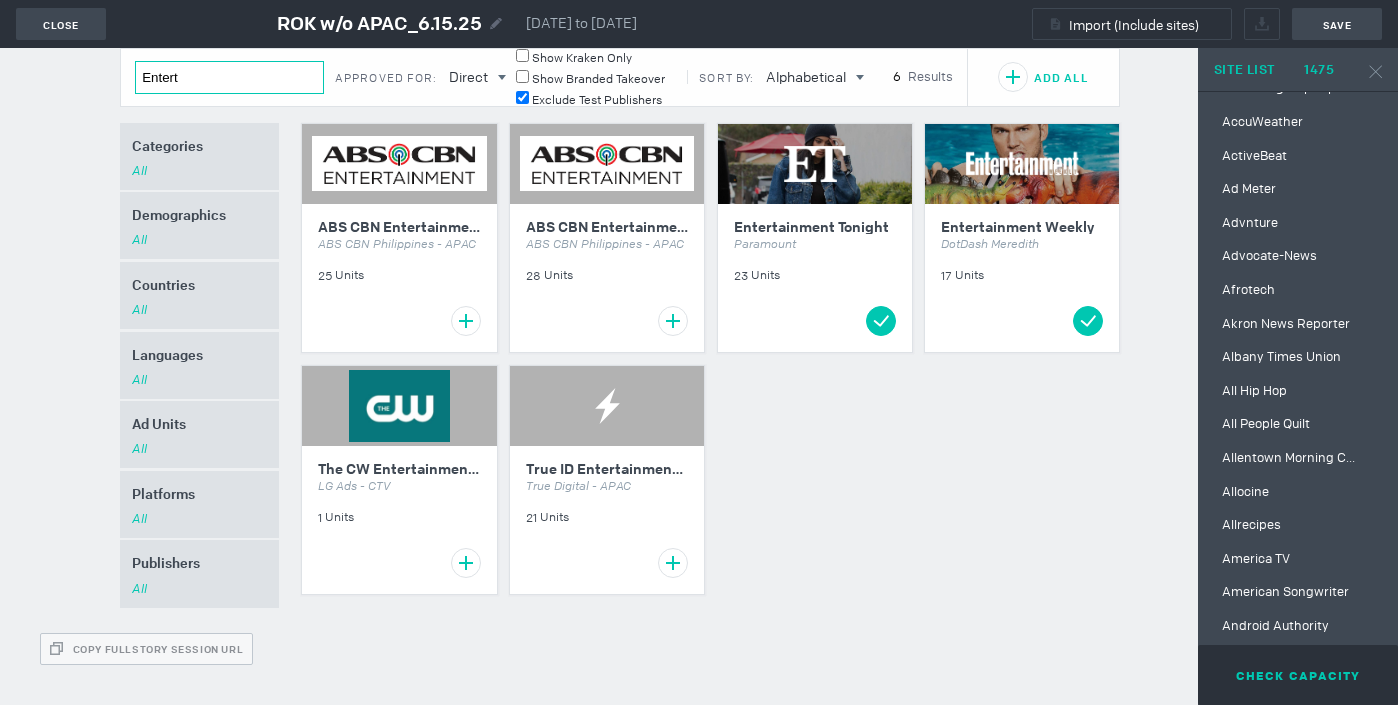 drag, startPoint x: 194, startPoint y: 80, endPoint x: 95, endPoint y: 73, distance: 99.24717 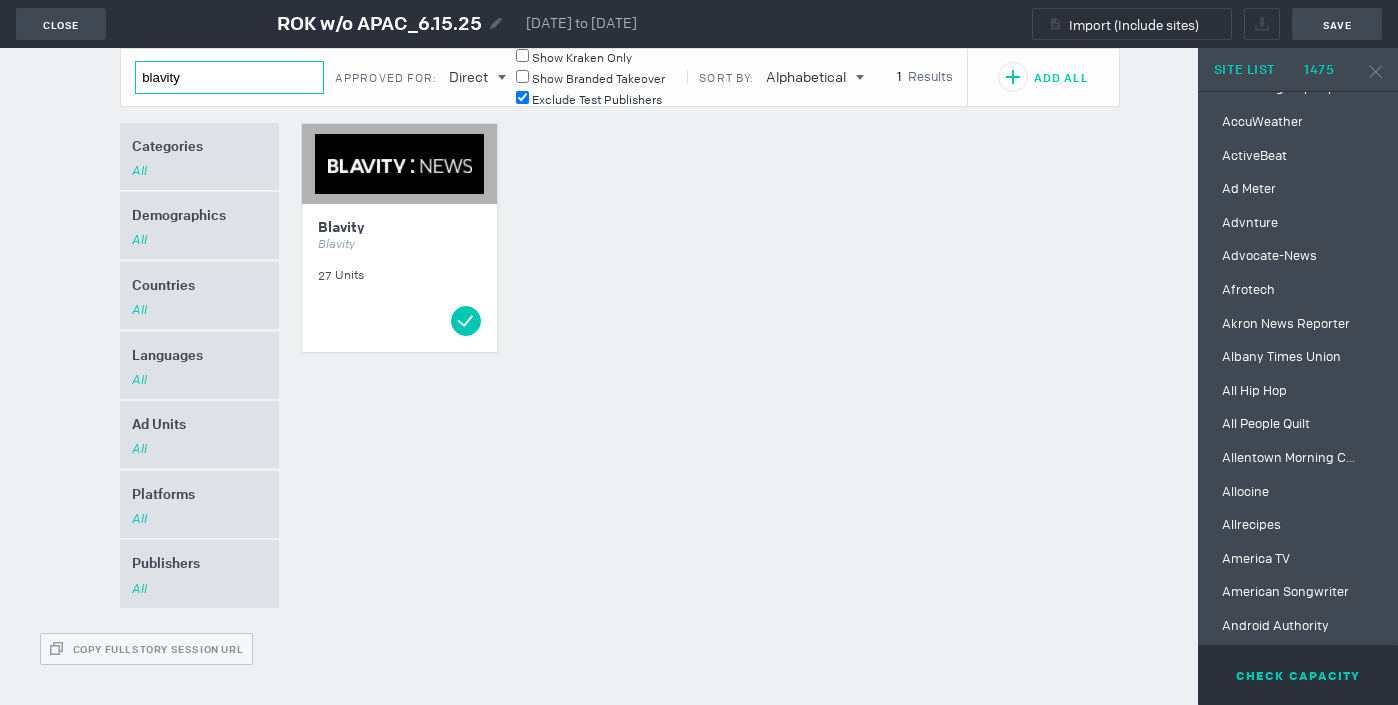 type on "blavity" 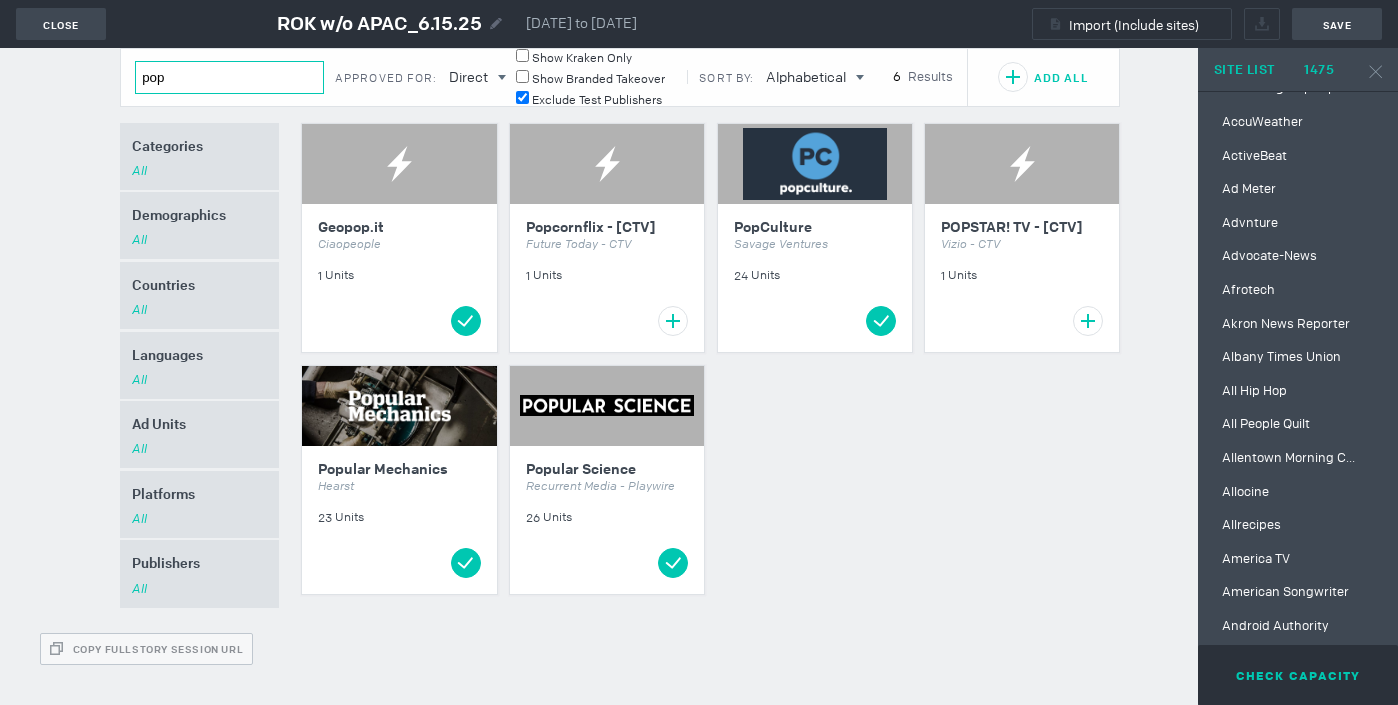 drag, startPoint x: 184, startPoint y: 77, endPoint x: 106, endPoint y: 77, distance: 78 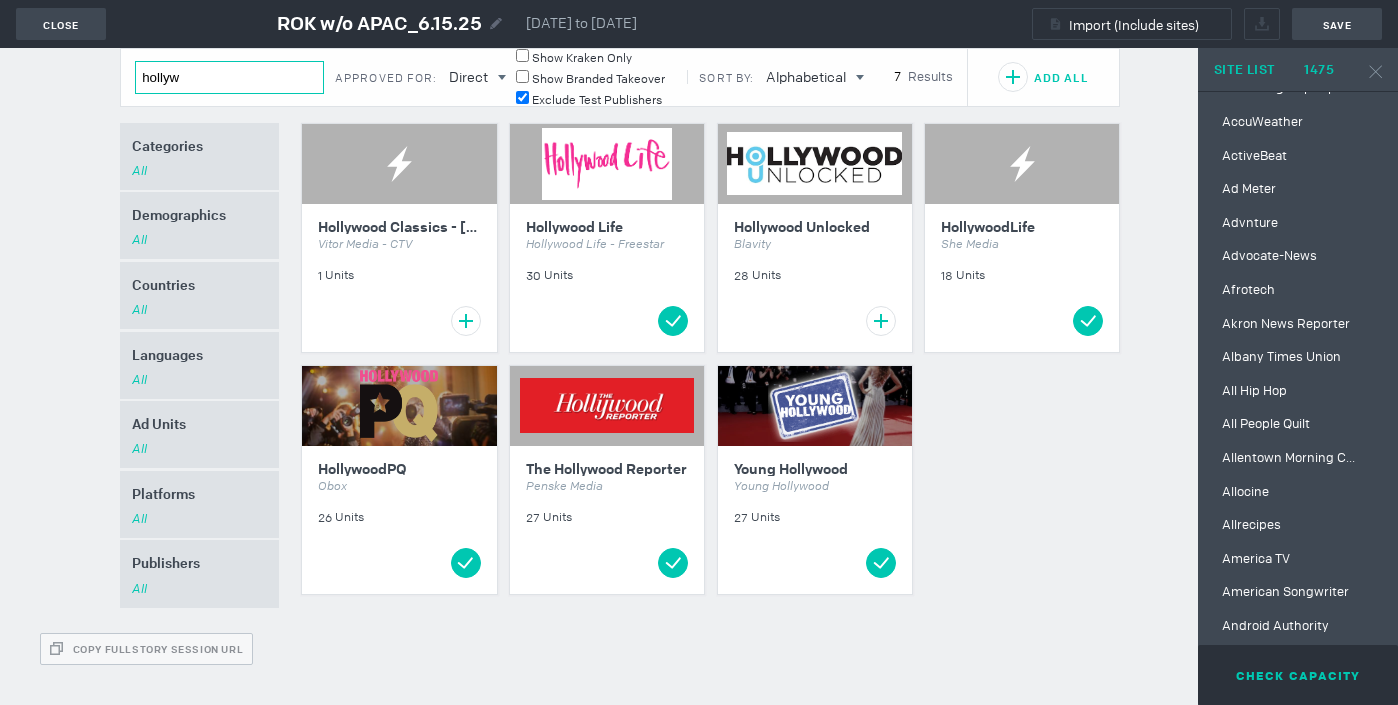 drag, startPoint x: 197, startPoint y: 84, endPoint x: 123, endPoint y: 80, distance: 74.10803 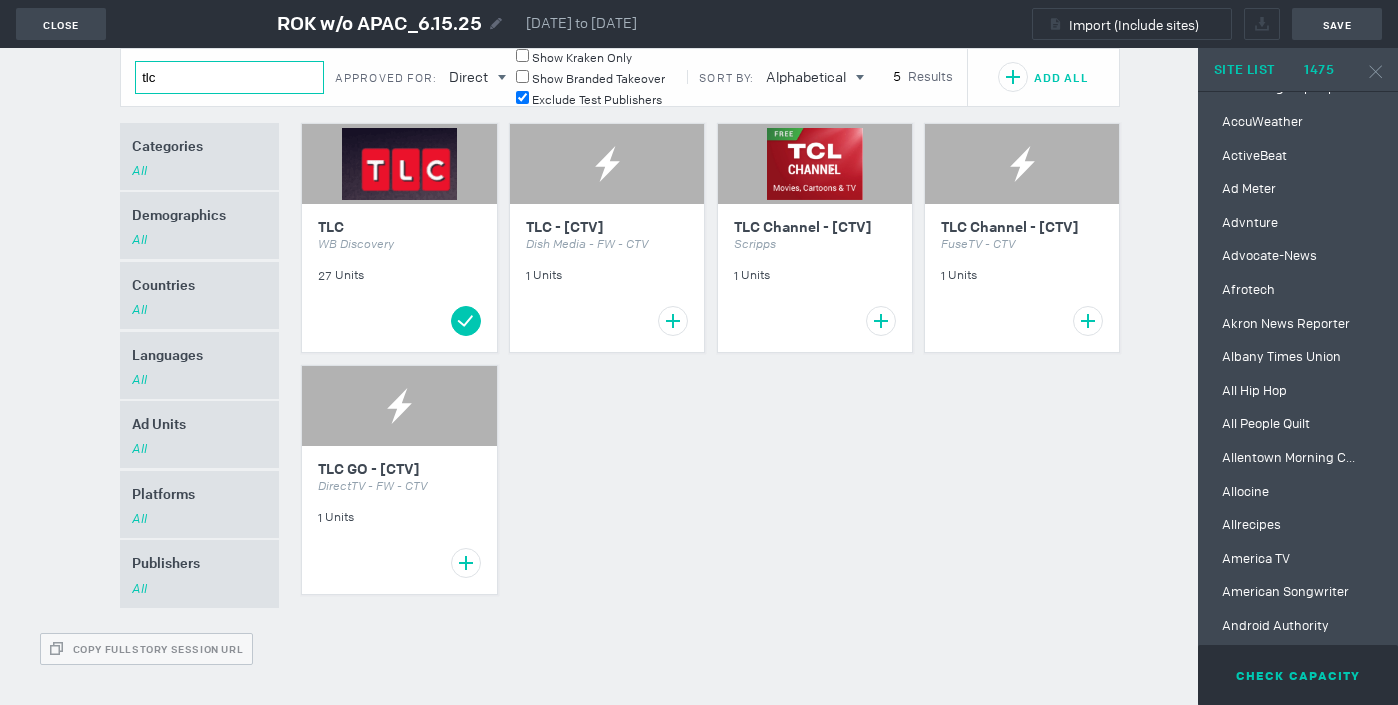 drag, startPoint x: 206, startPoint y: 84, endPoint x: 101, endPoint y: 76, distance: 105.30432 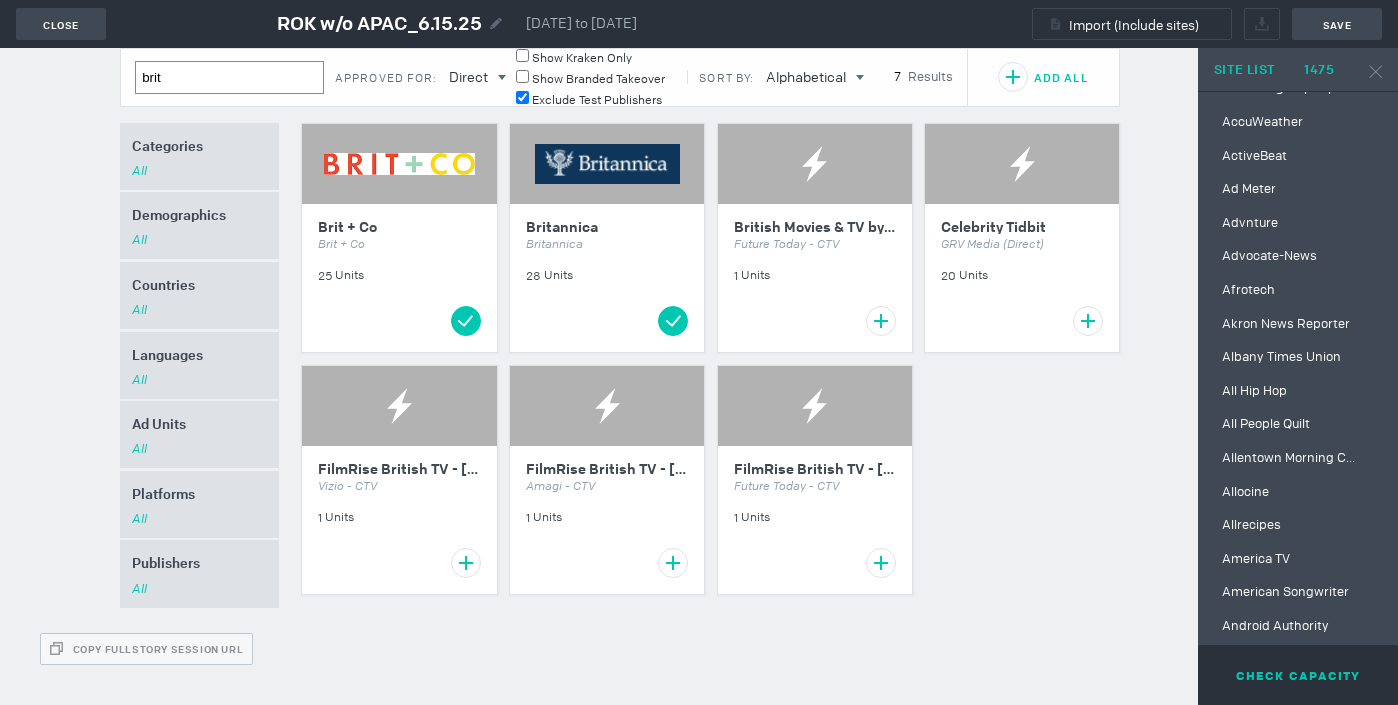 drag, startPoint x: 193, startPoint y: 87, endPoint x: 100, endPoint y: 85, distance: 93.0215 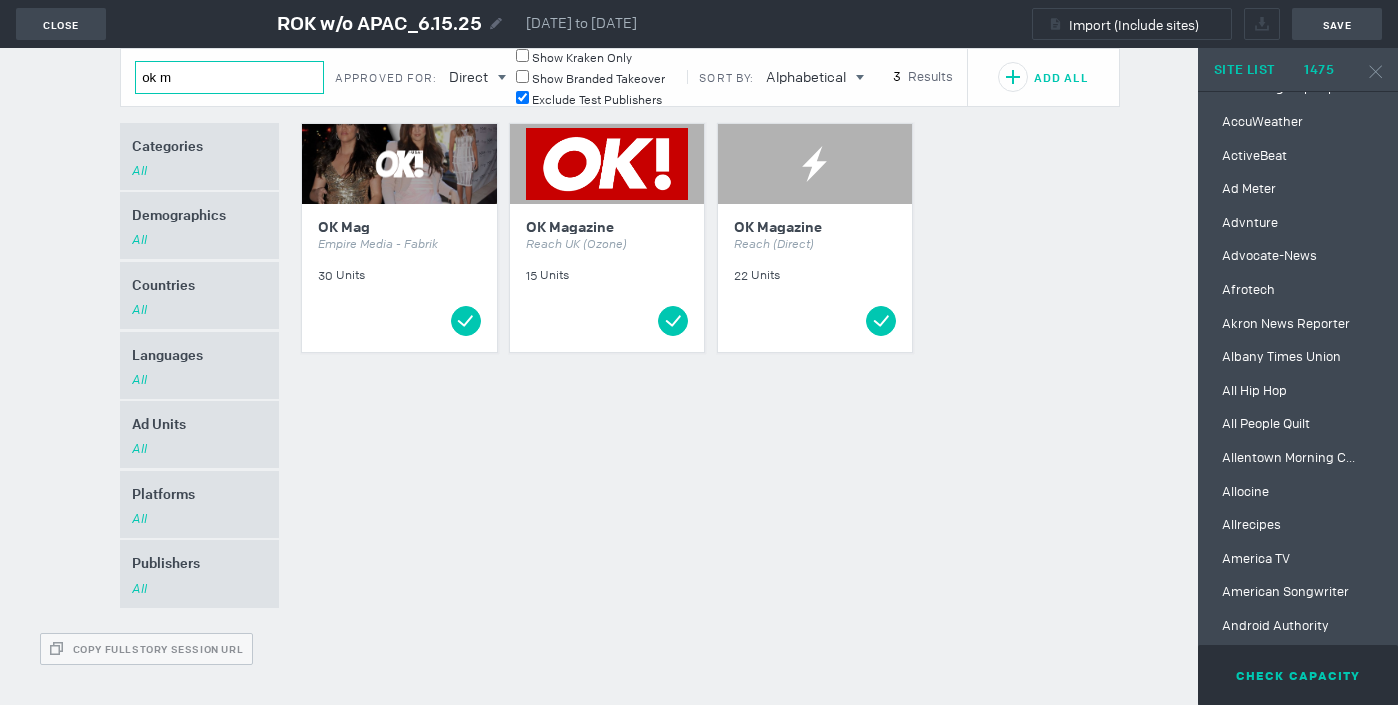 drag, startPoint x: 180, startPoint y: 80, endPoint x: 97, endPoint y: 63, distance: 84.723076 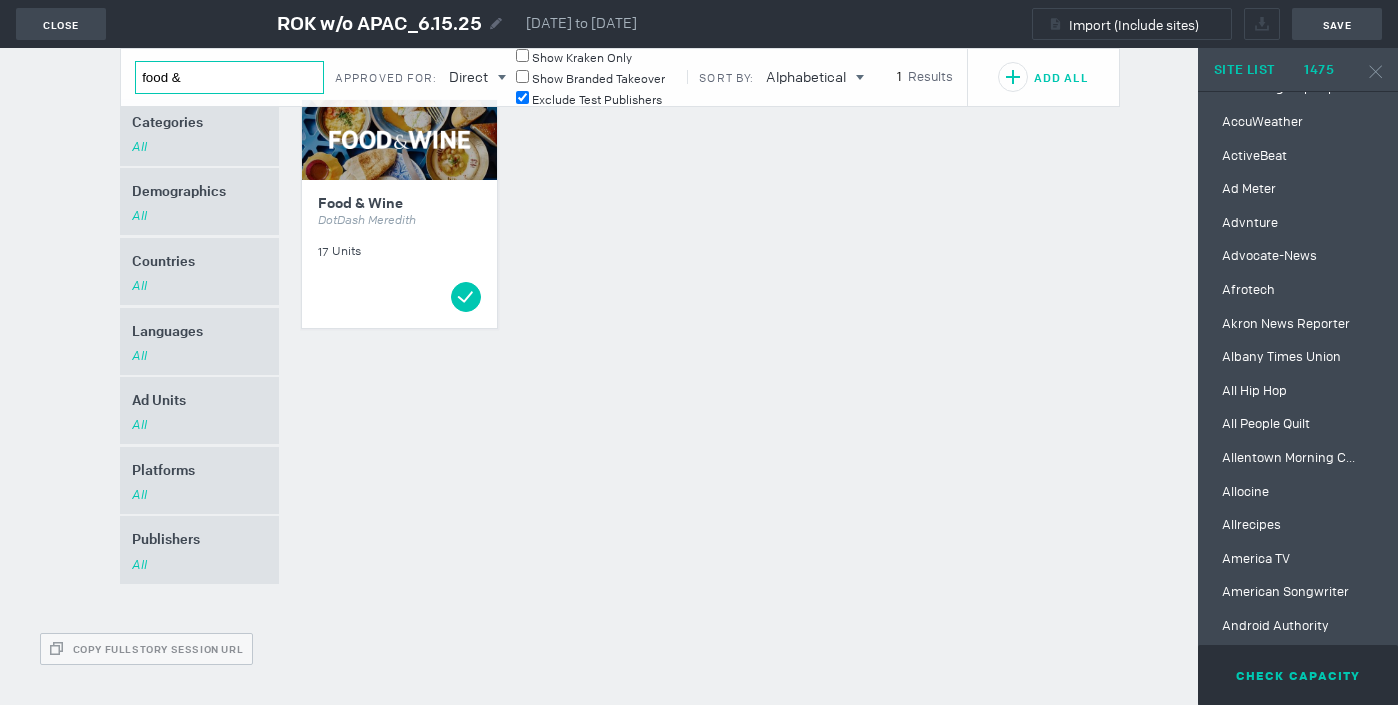 scroll, scrollTop: 0, scrollLeft: 0, axis: both 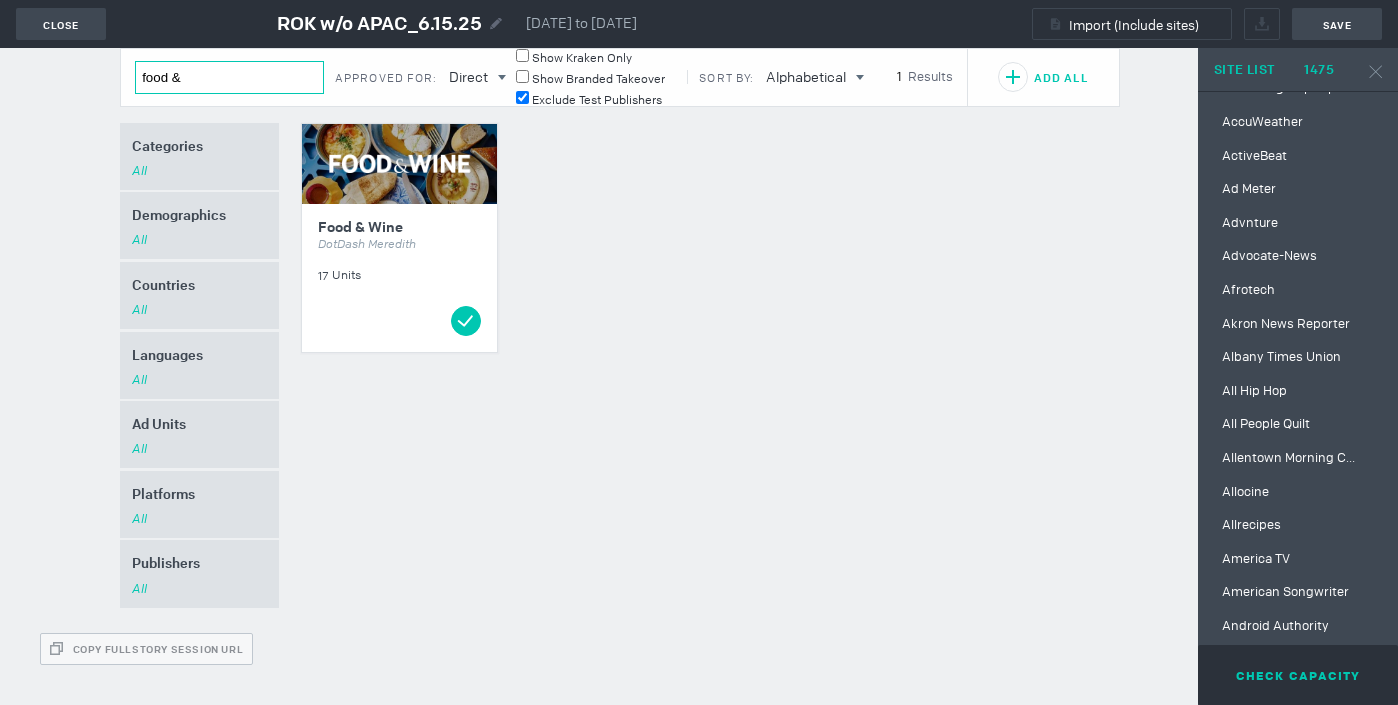 drag, startPoint x: 203, startPoint y: 82, endPoint x: 118, endPoint y: 75, distance: 85.28775 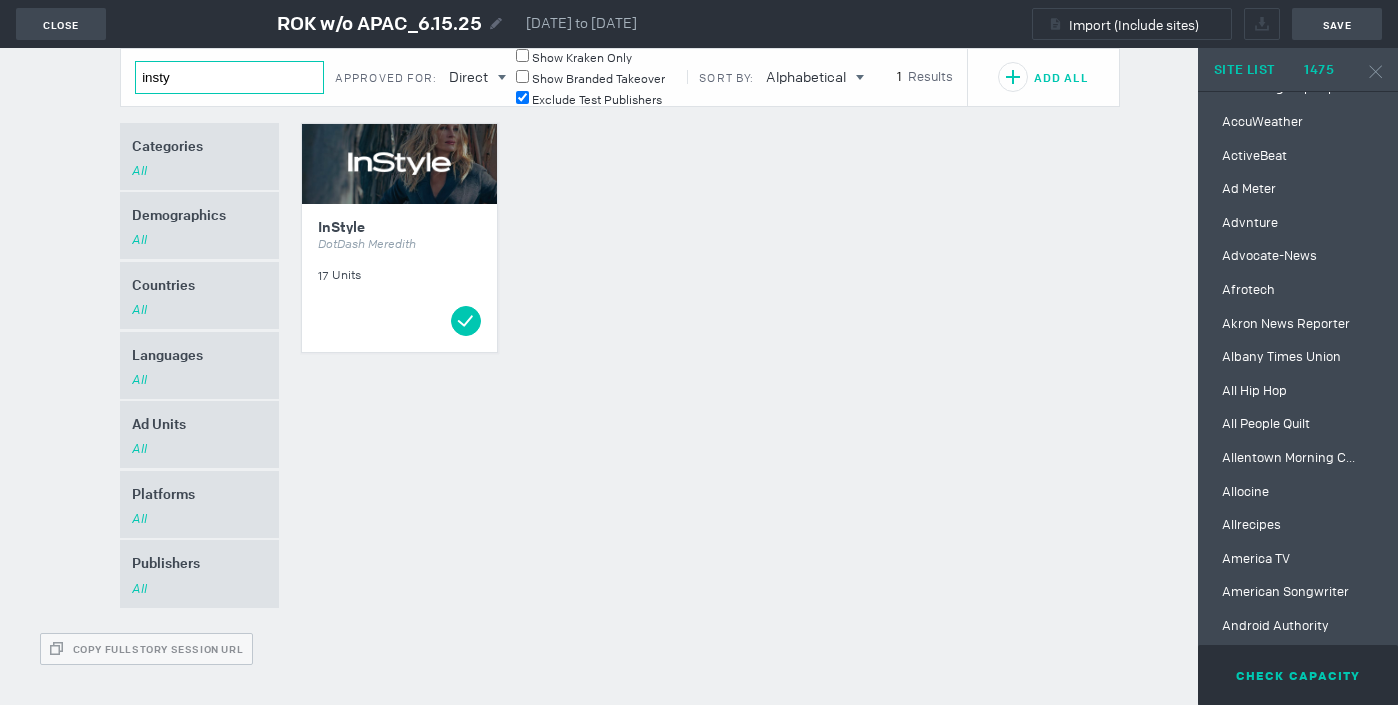 drag, startPoint x: 212, startPoint y: 75, endPoint x: 112, endPoint y: 73, distance: 100.02 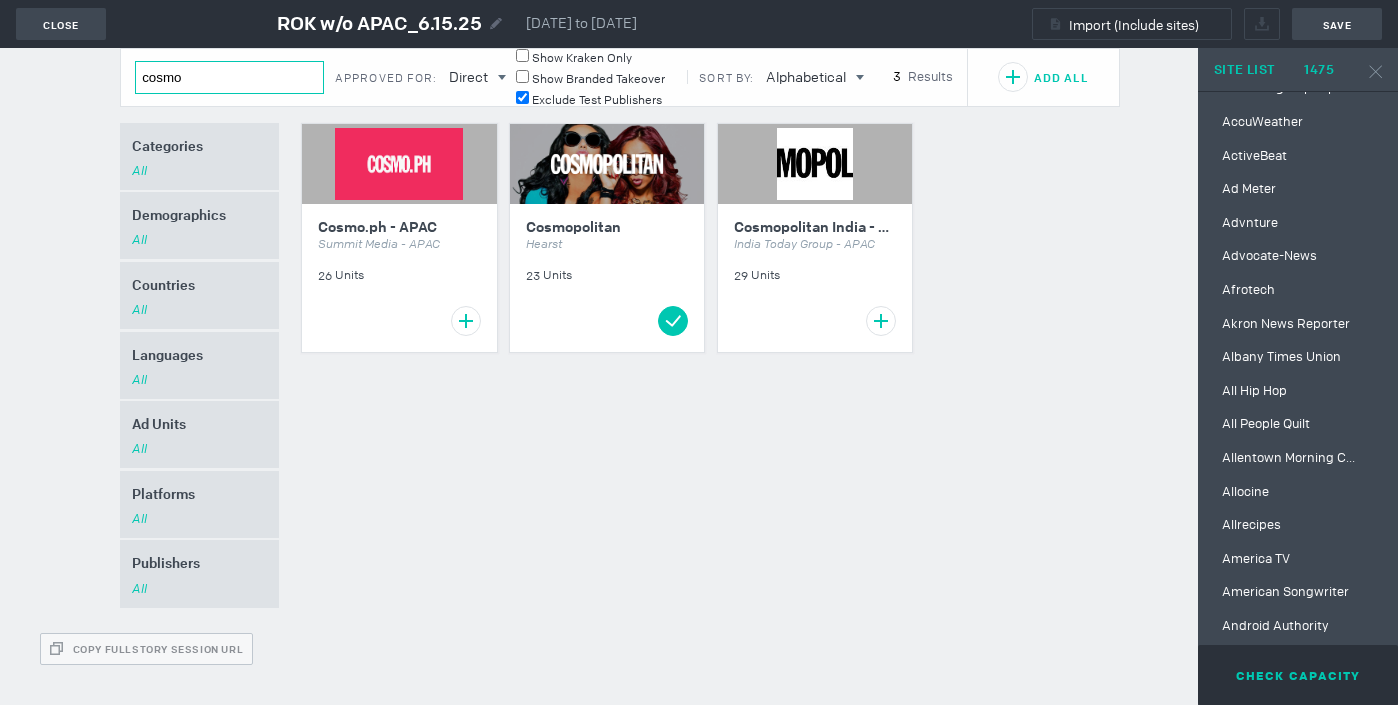 drag, startPoint x: 216, startPoint y: 81, endPoint x: 106, endPoint y: 80, distance: 110.00455 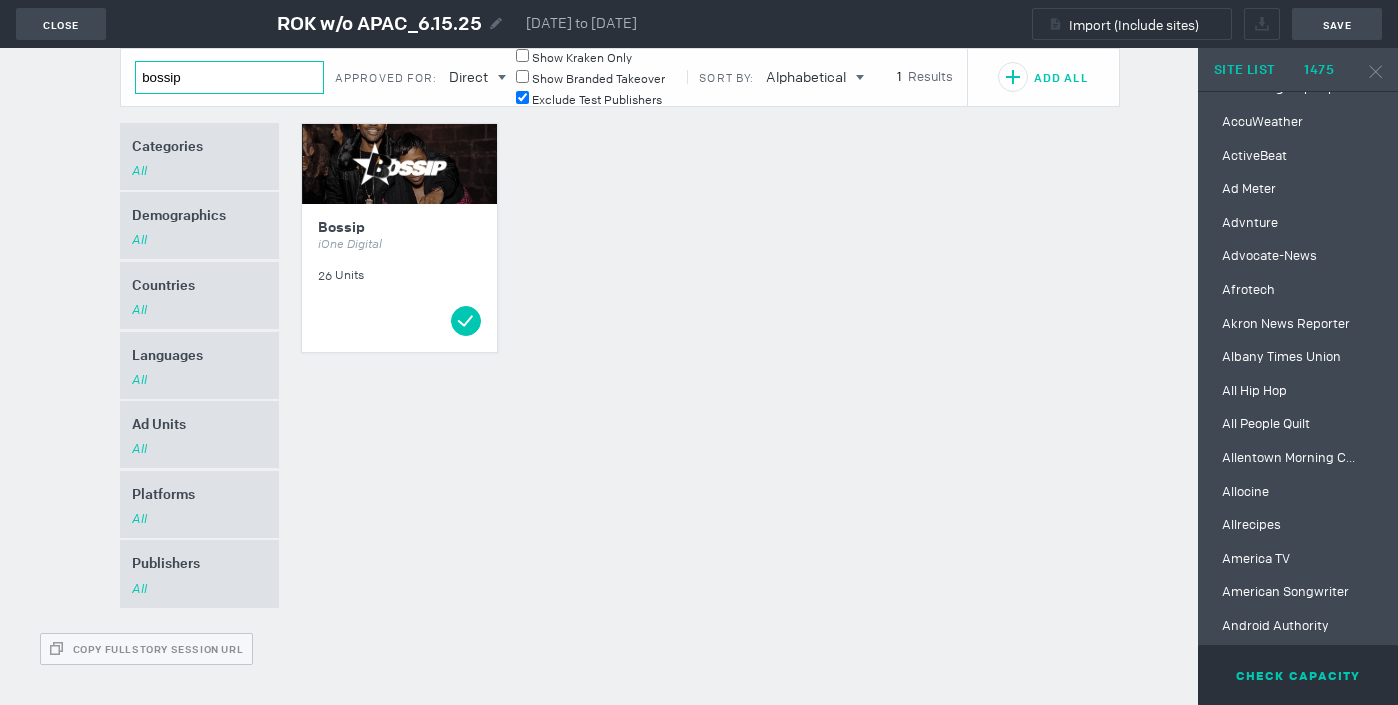 drag, startPoint x: 192, startPoint y: 75, endPoint x: 78, endPoint y: 69, distance: 114.15778 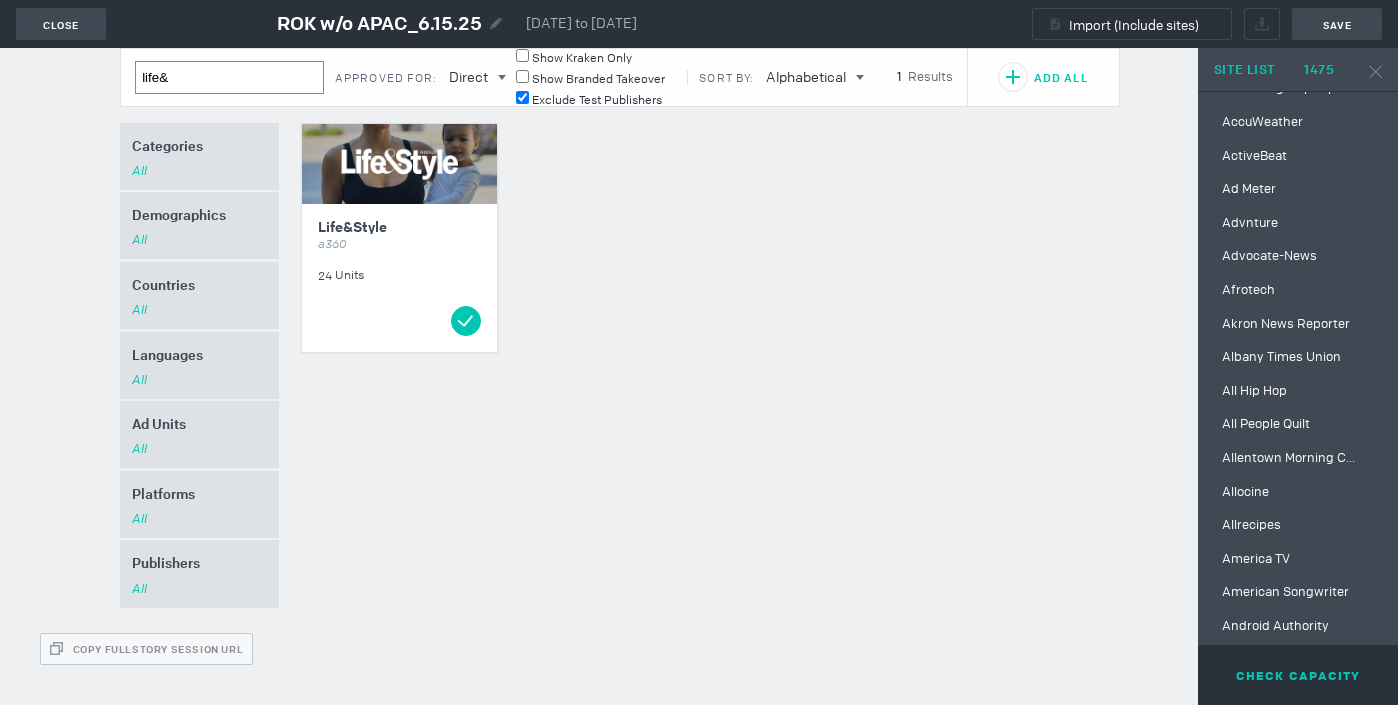 drag, startPoint x: 205, startPoint y: 80, endPoint x: 96, endPoint y: 79, distance: 109.004585 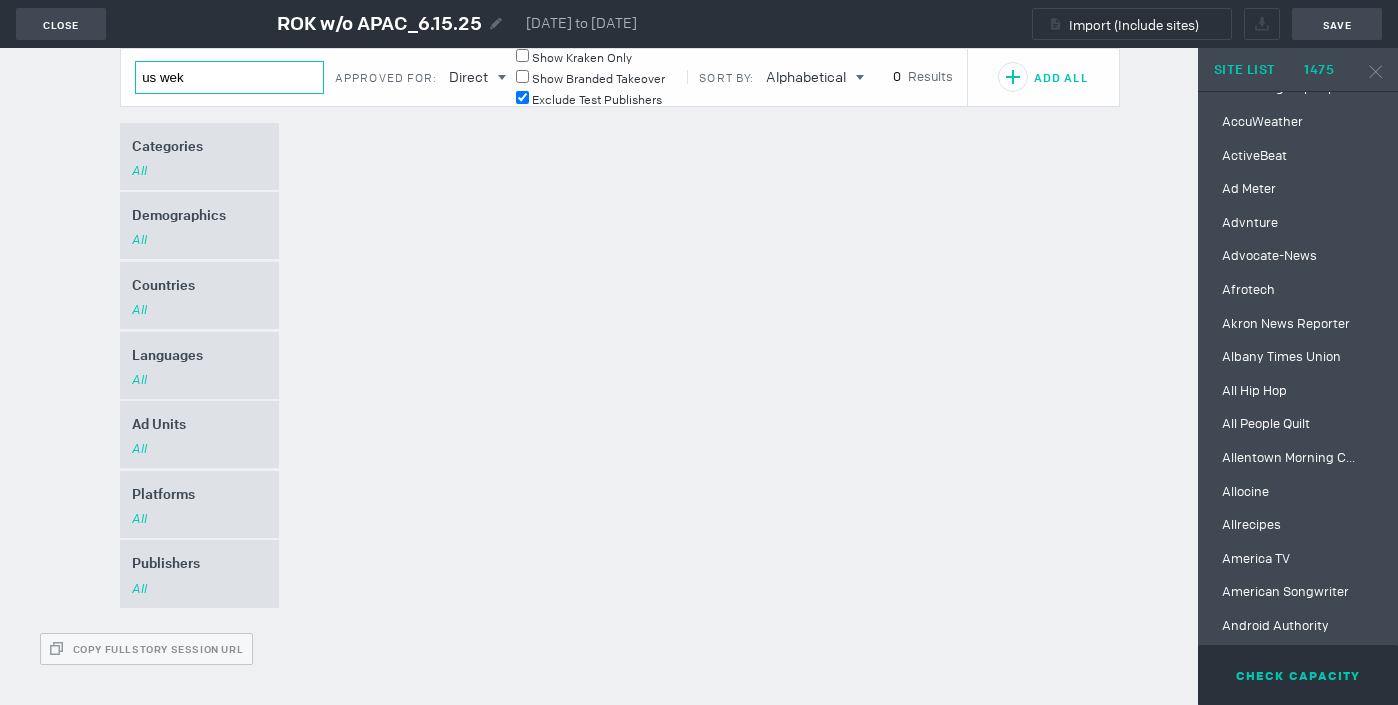 drag, startPoint x: 199, startPoint y: 75, endPoint x: 97, endPoint y: 59, distance: 103.24728 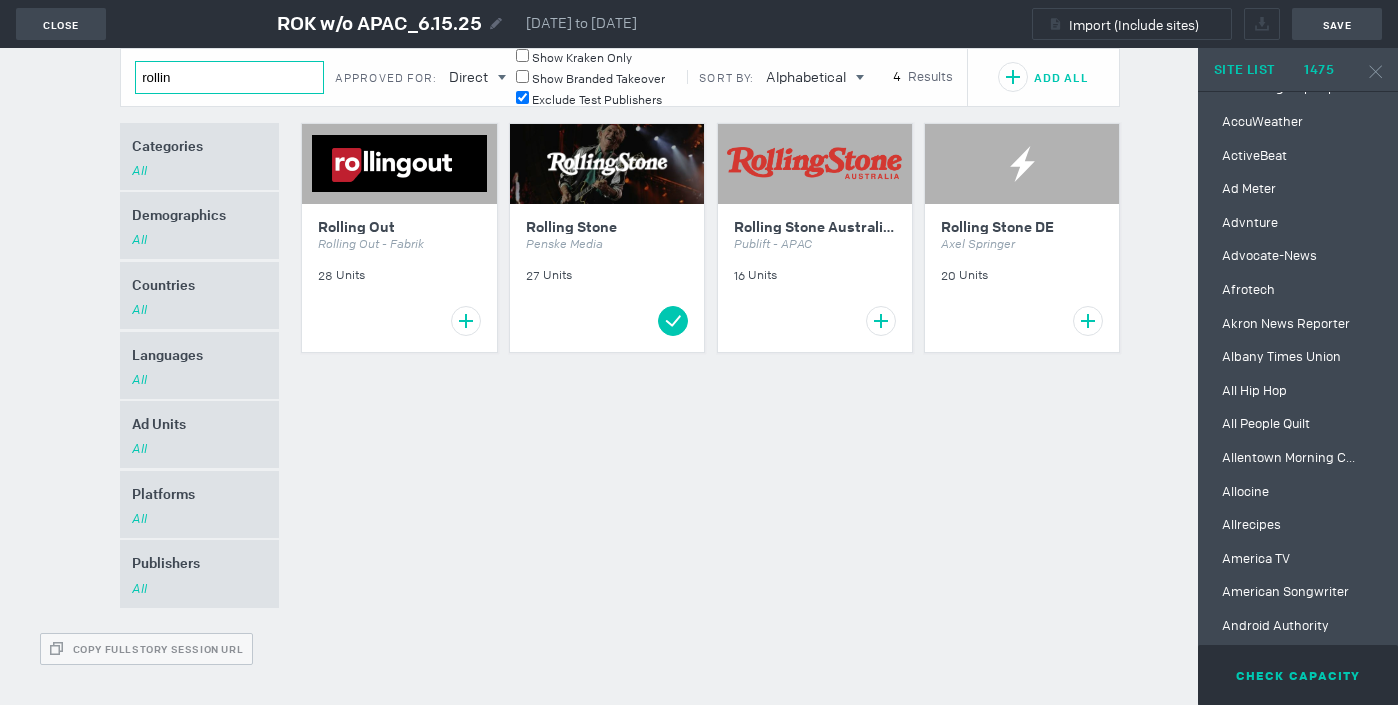 drag, startPoint x: 210, startPoint y: 80, endPoint x: 99, endPoint y: 72, distance: 111.28792 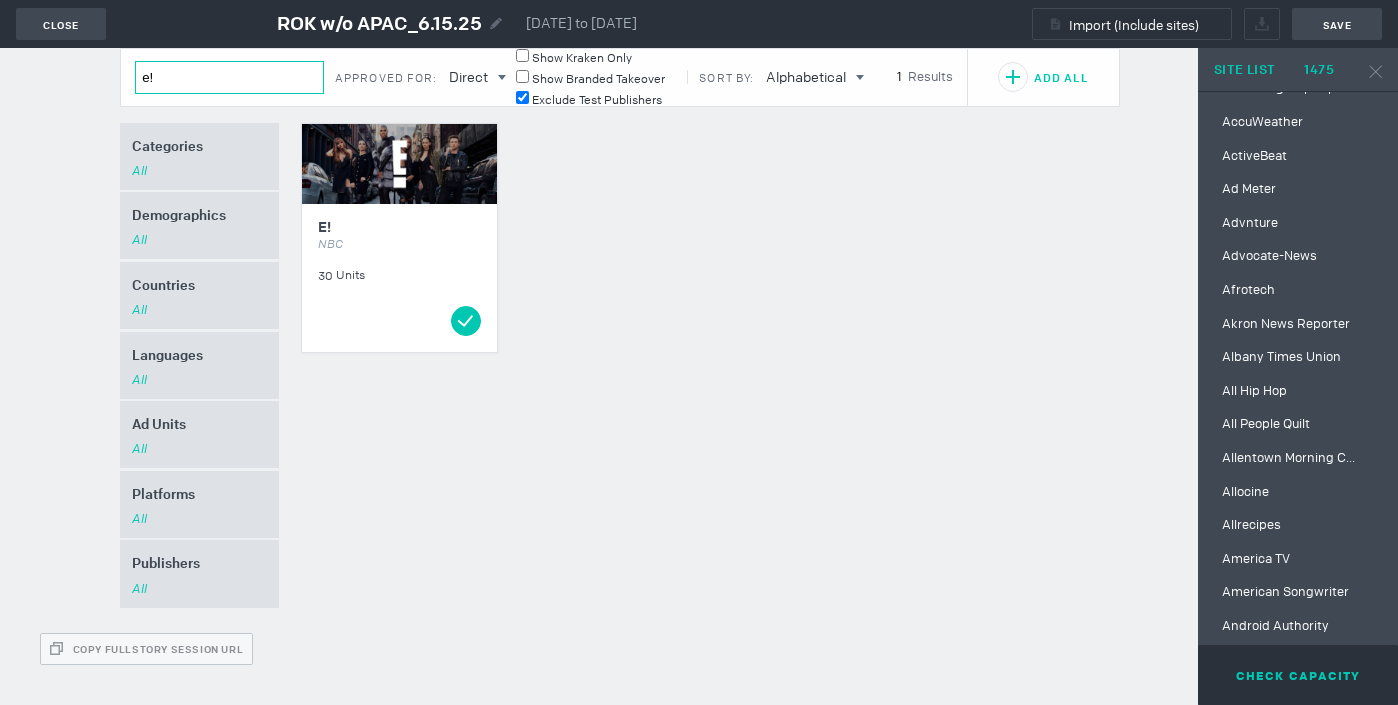 drag, startPoint x: 201, startPoint y: 77, endPoint x: 108, endPoint y: 77, distance: 93 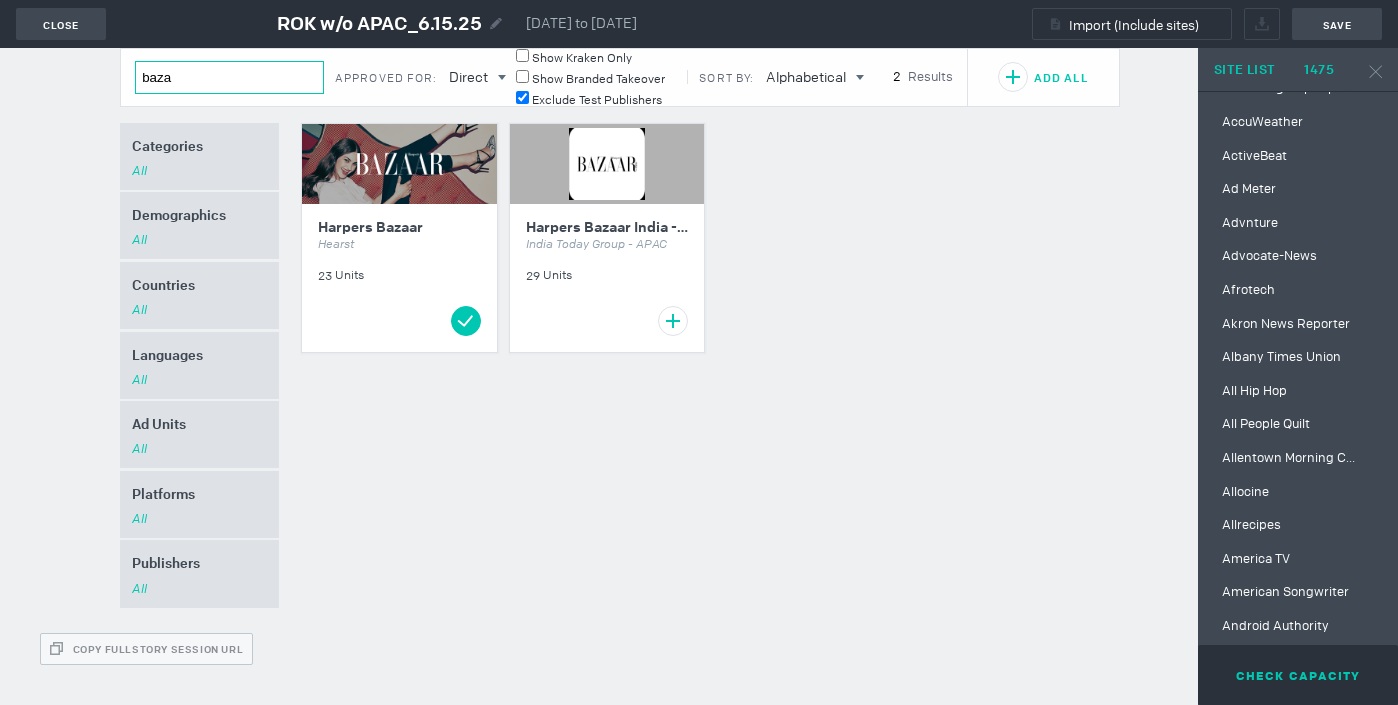 drag, startPoint x: 213, startPoint y: 70, endPoint x: 113, endPoint y: 70, distance: 100 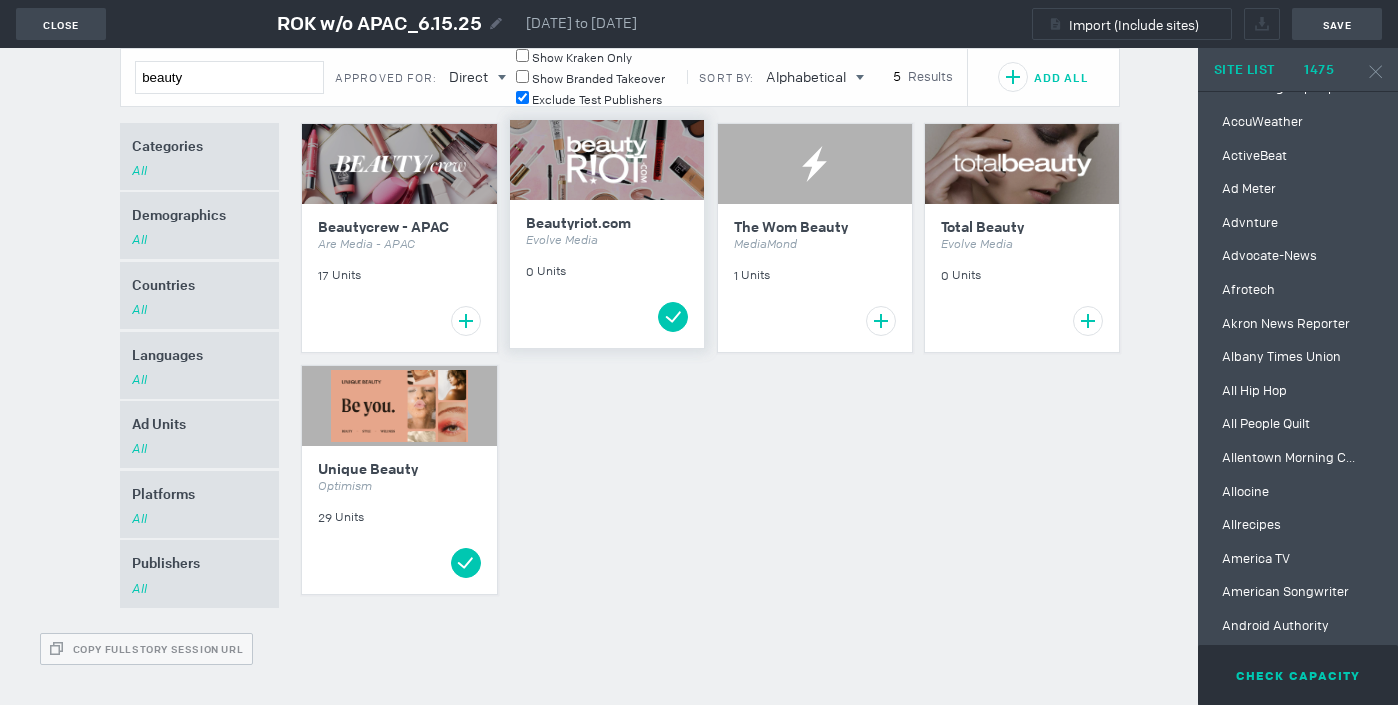 click on "Beautyriot.com" at bounding box center (607, 223) 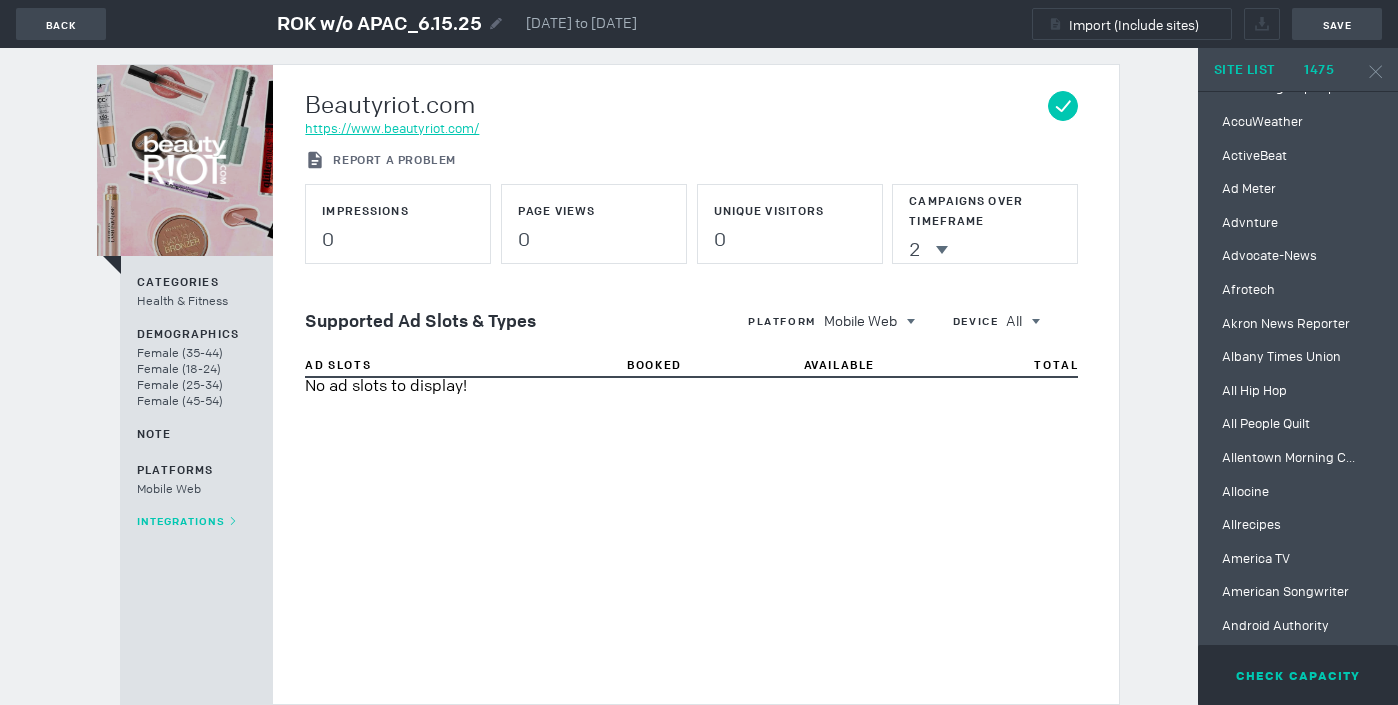 click on "https://www.beautyriot.com/" at bounding box center (392, 128) 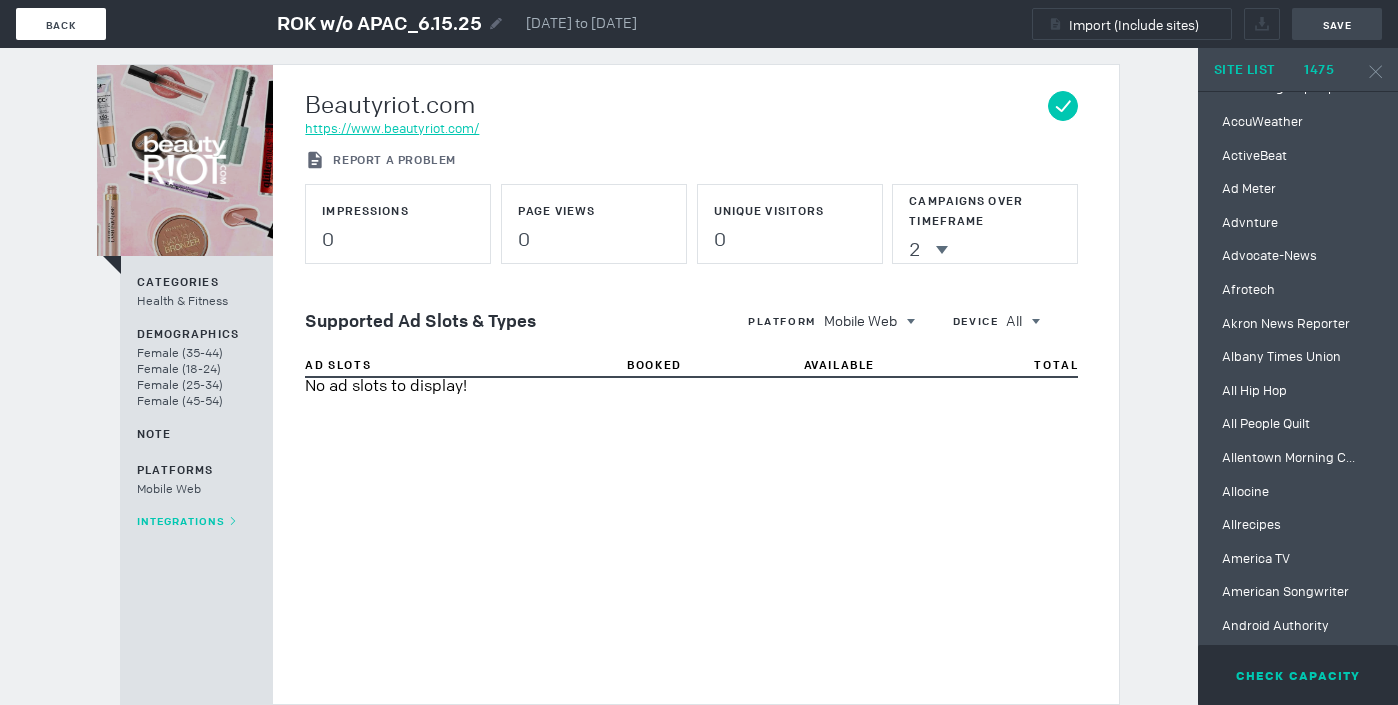 click on "Back" at bounding box center (61, 25) 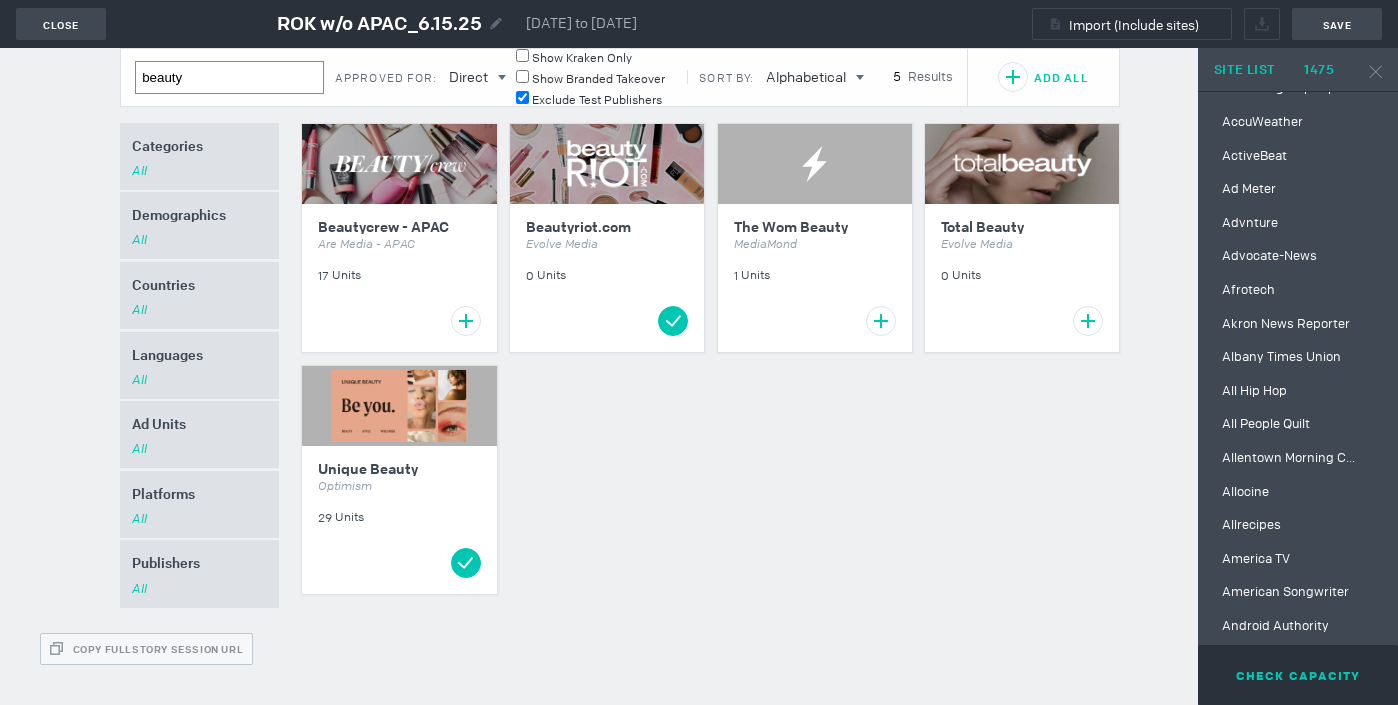 click on "beauty" at bounding box center (229, 77) 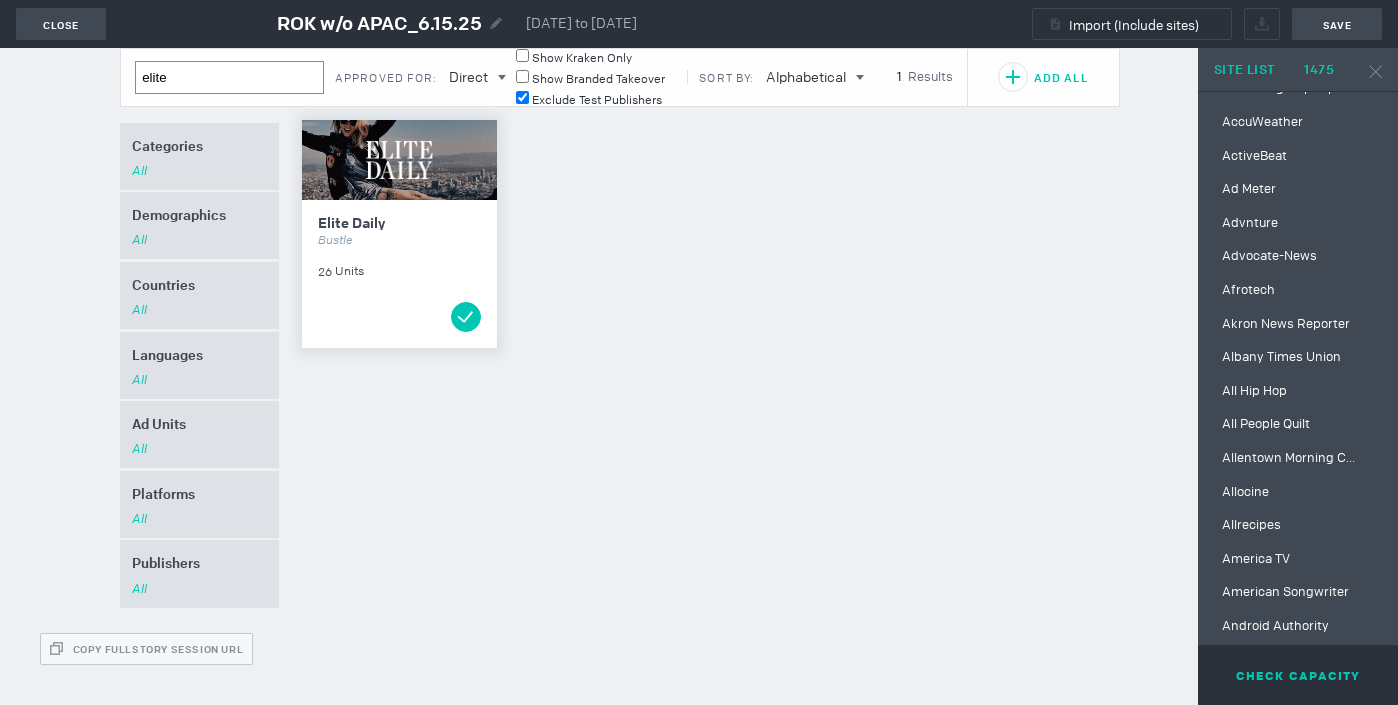 type on "elite" 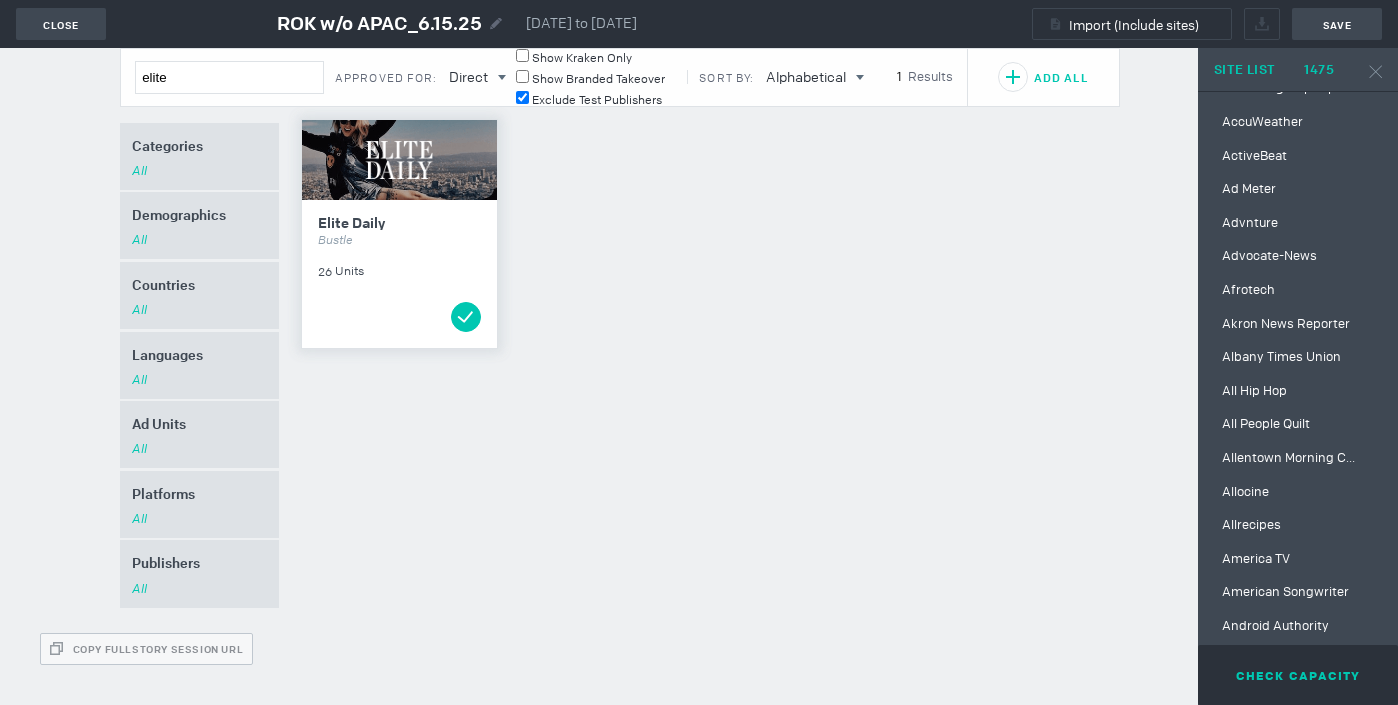 click on "This property may have capacity issues. Are you sure you want to add it? Yes   No Elite Daily   Bustle 26    Units" at bounding box center (399, 274) 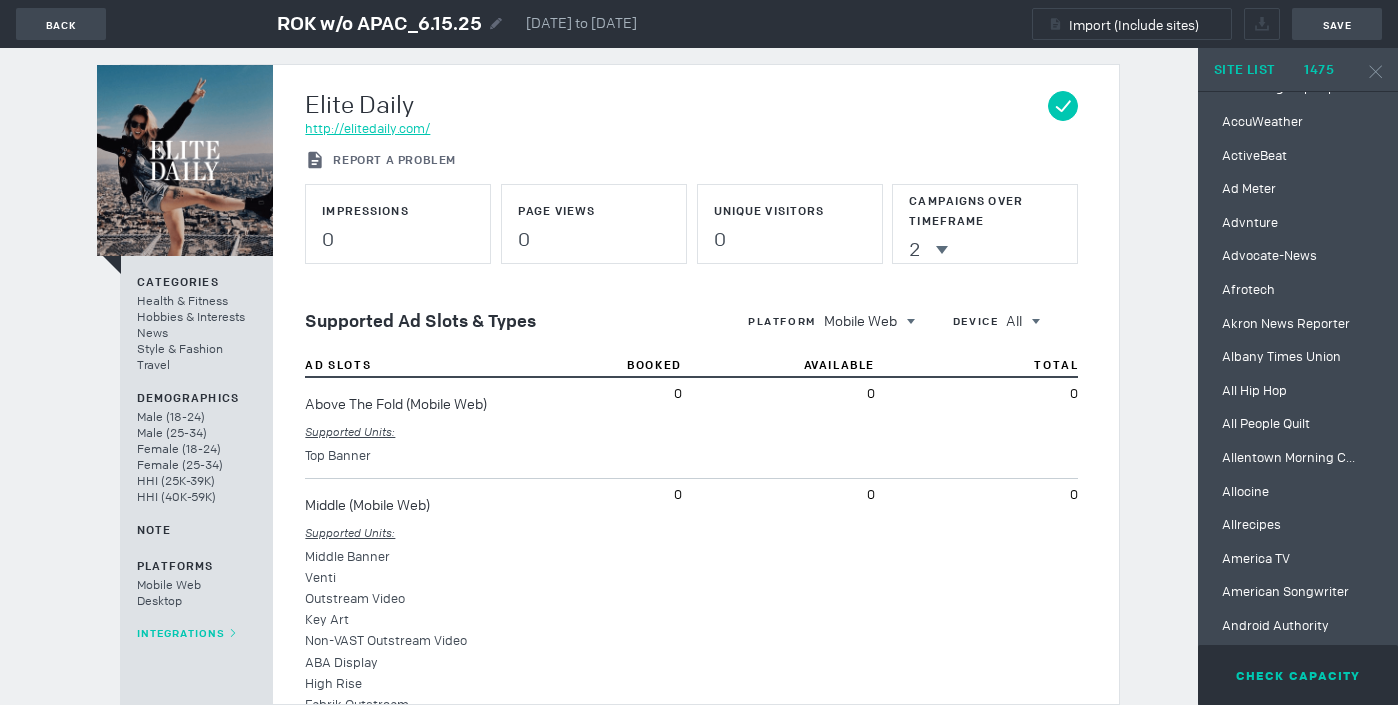 click on "http://elitedaily.com/" at bounding box center (367, 128) 